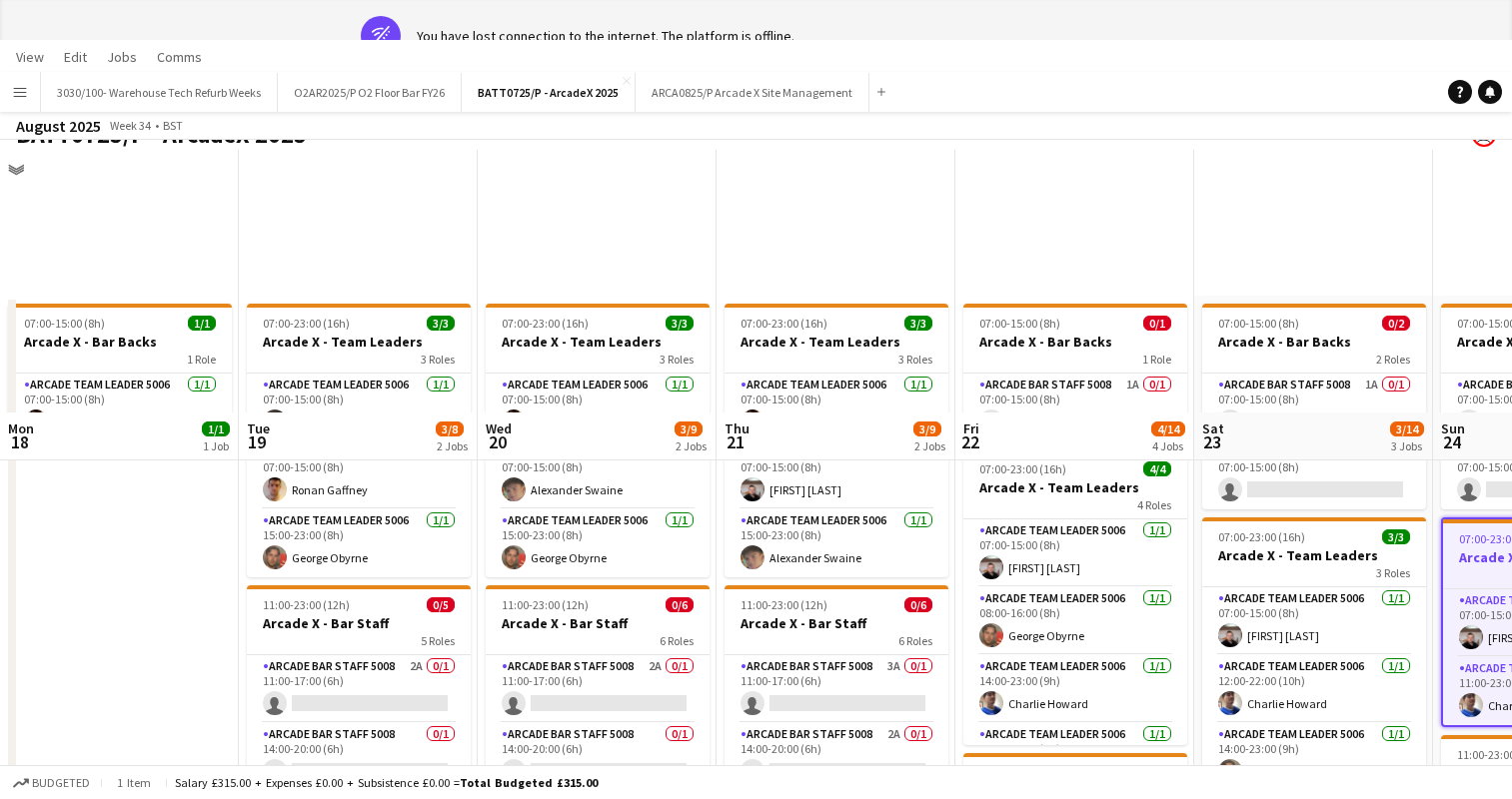 scroll, scrollTop: 200, scrollLeft: 0, axis: vertical 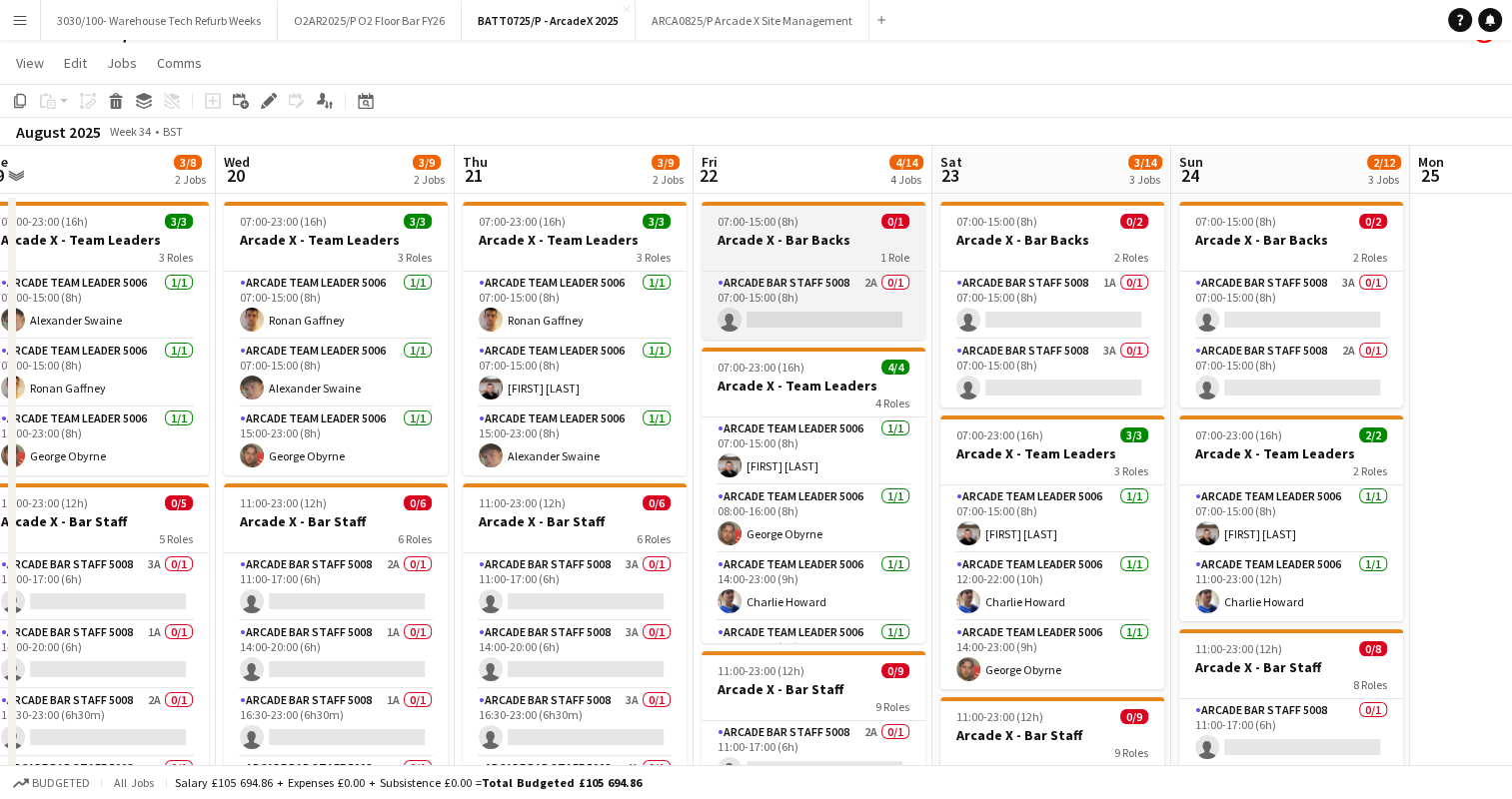 click on "07:00-15:00 (8h)    0/1   Arcade X - Bar Backs   1 Role   Arcade Bar Staff 5008   2A   0/1   07:00-15:00 (8h)
single-neutral-actions" at bounding box center (813, 271) 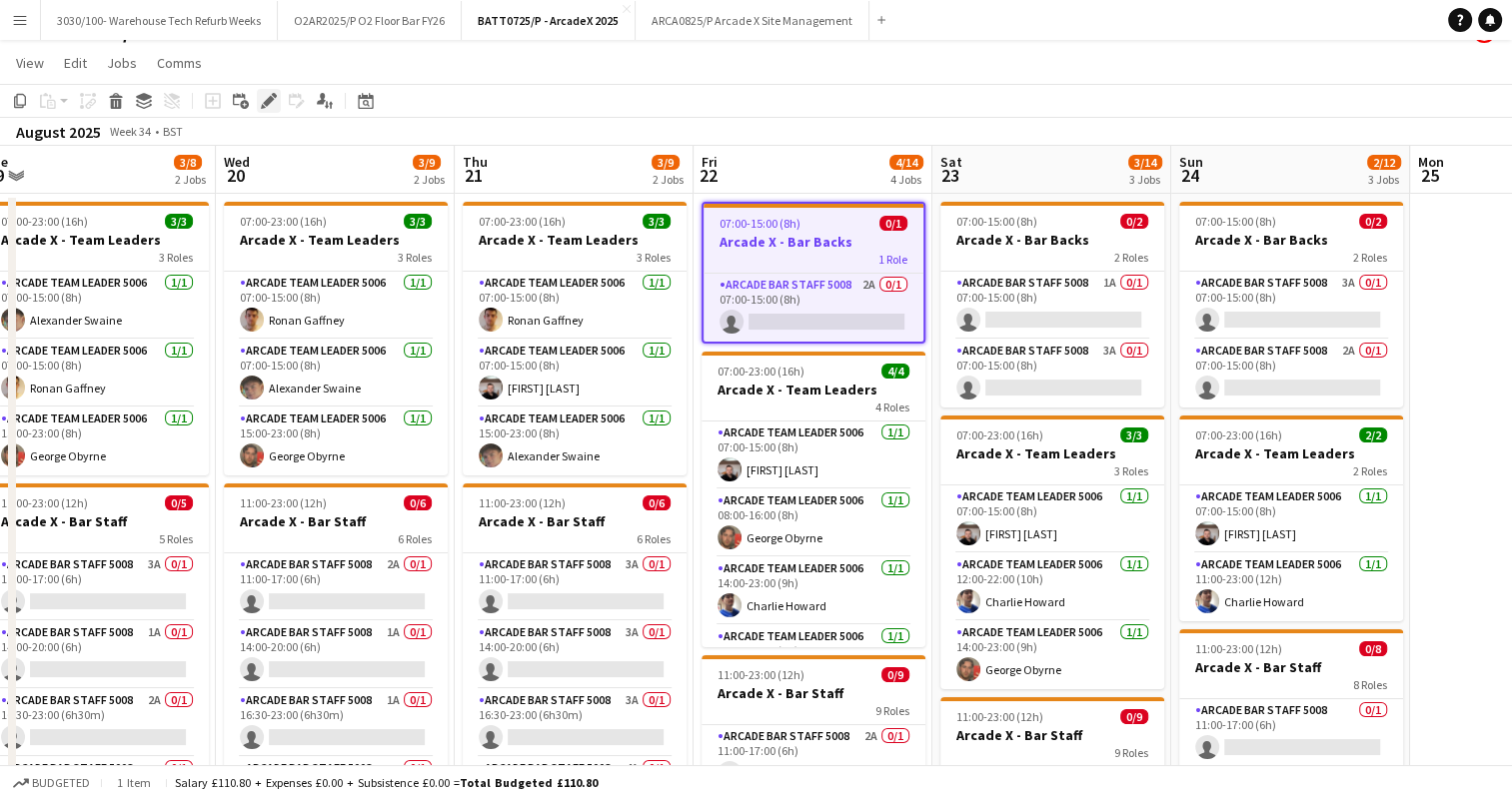 click on "Edit" 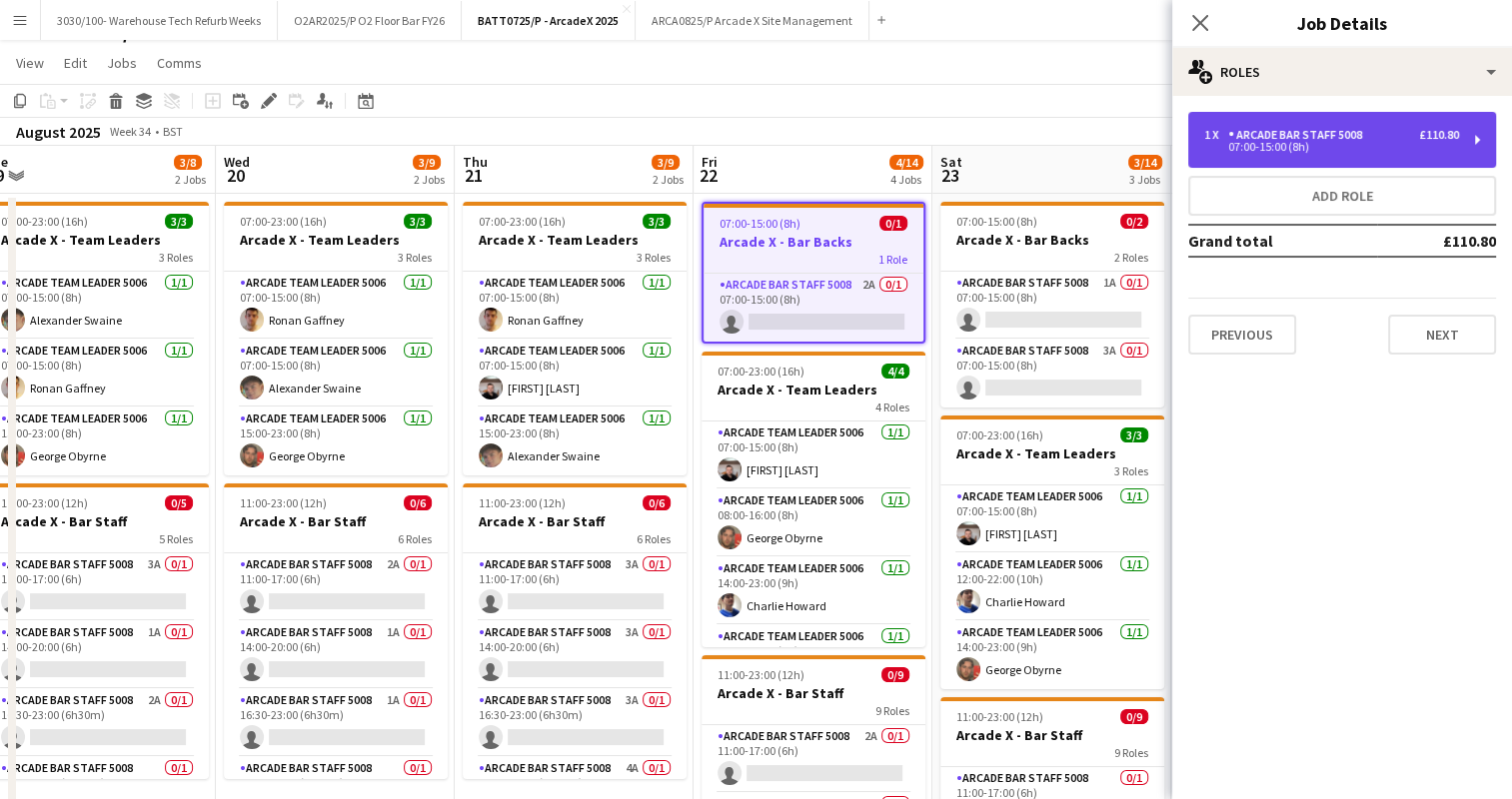 click on "1 x   Arcade Bar Staff 5008   £110.80   07:00-15:00 (8h)" at bounding box center (1342, 140) 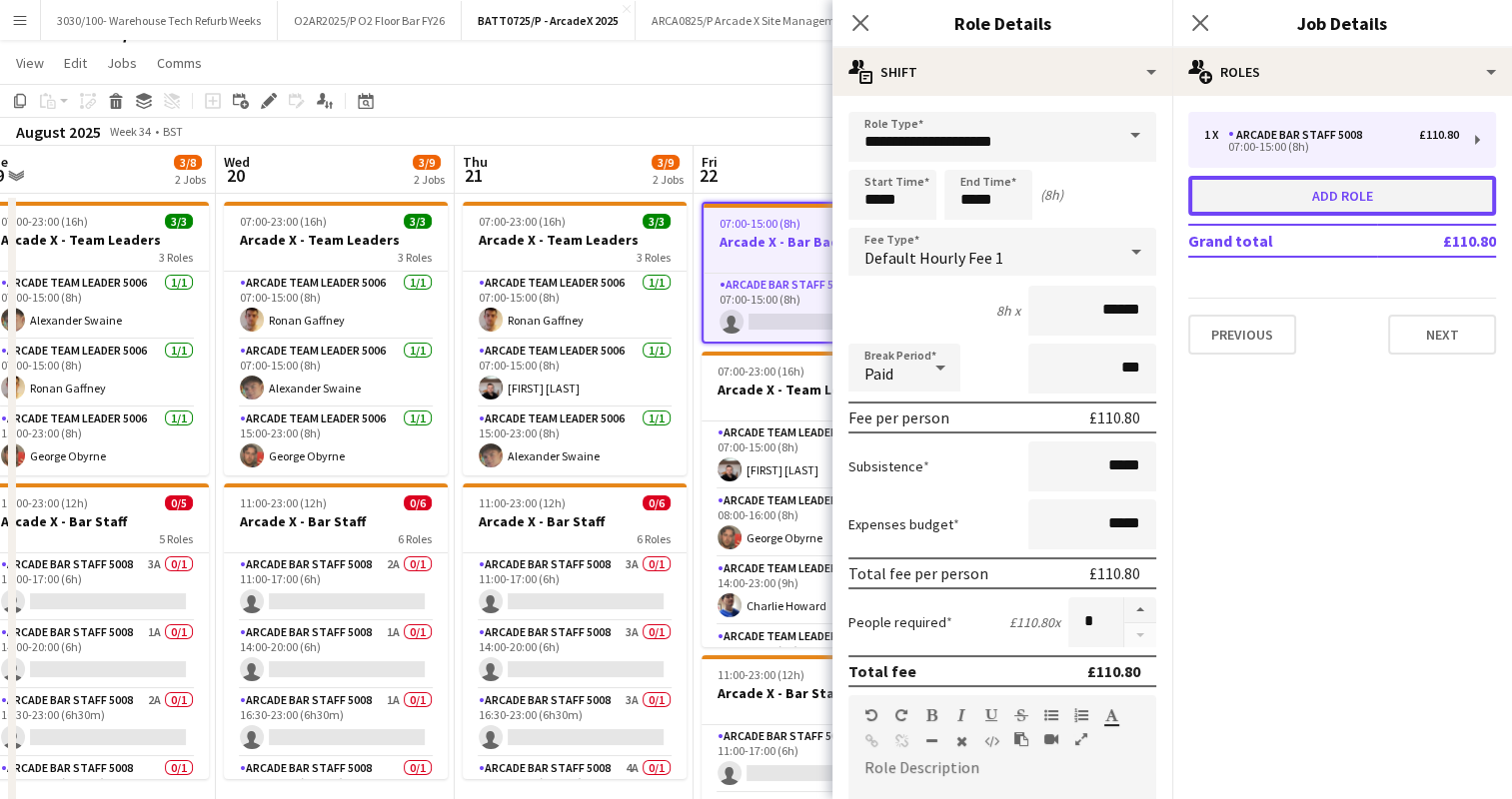 click on "Add role" at bounding box center [1342, 196] 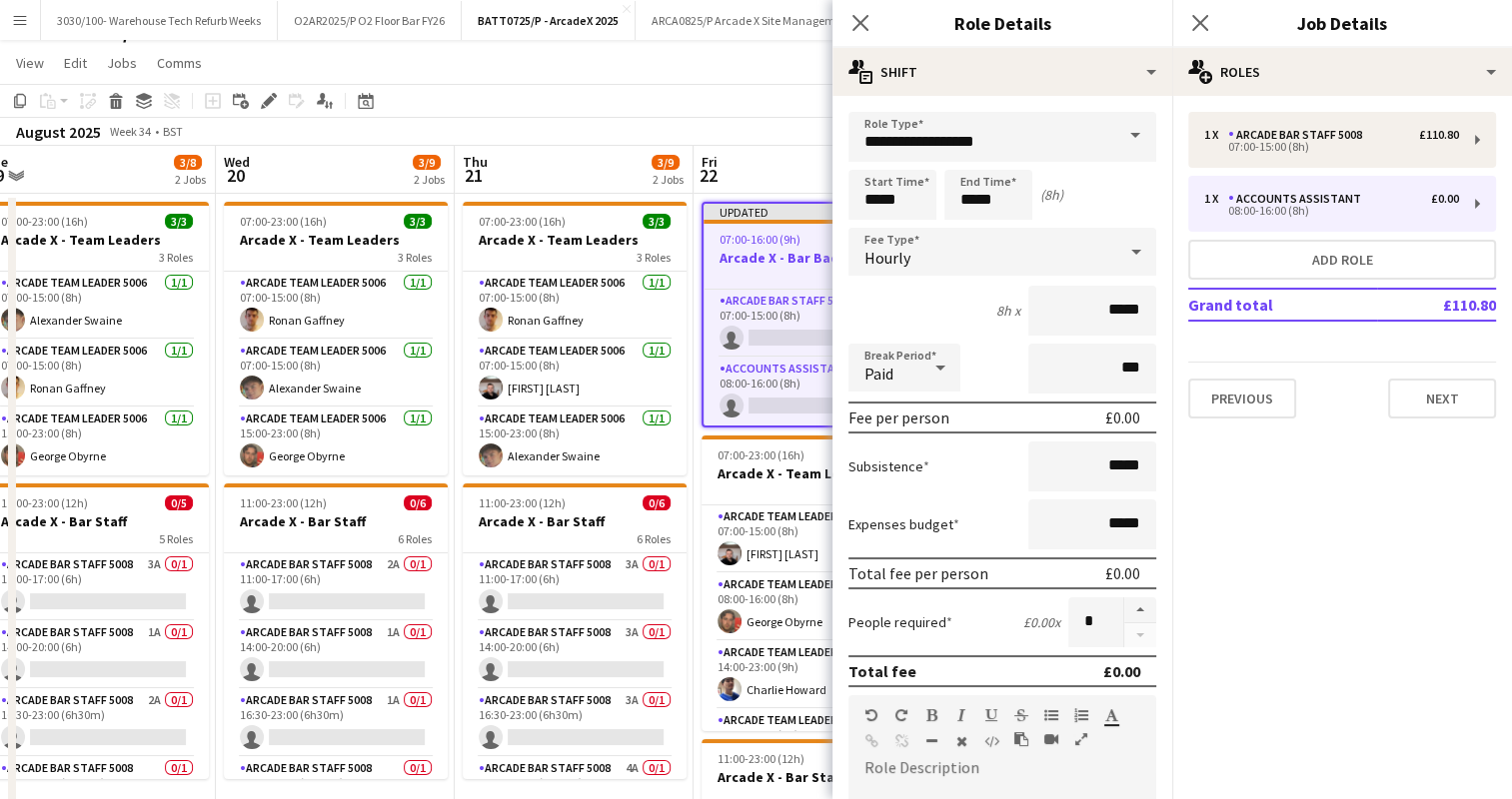 click on "**********" at bounding box center (1002, 724) 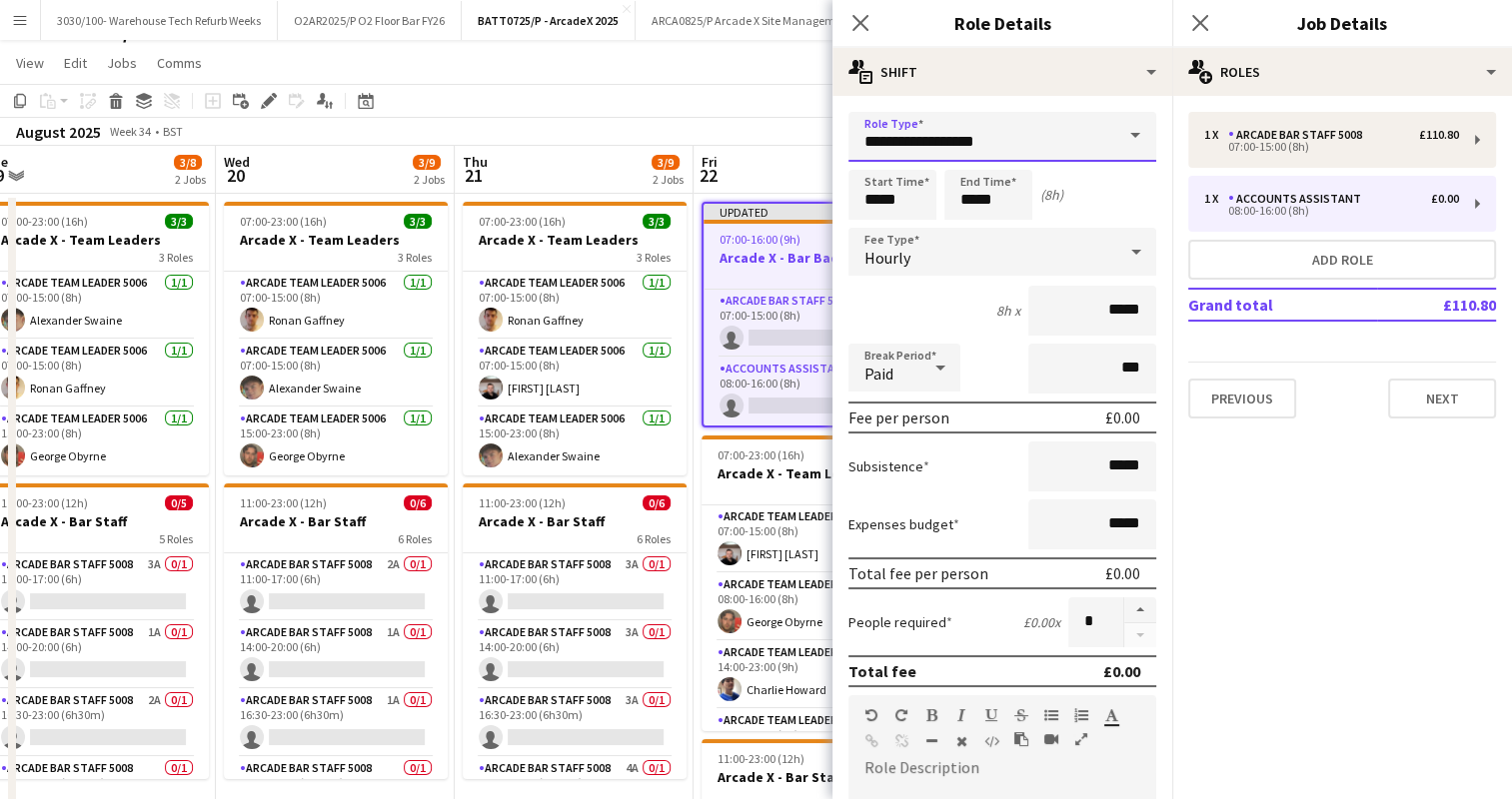 click on "**********" at bounding box center [1002, 137] 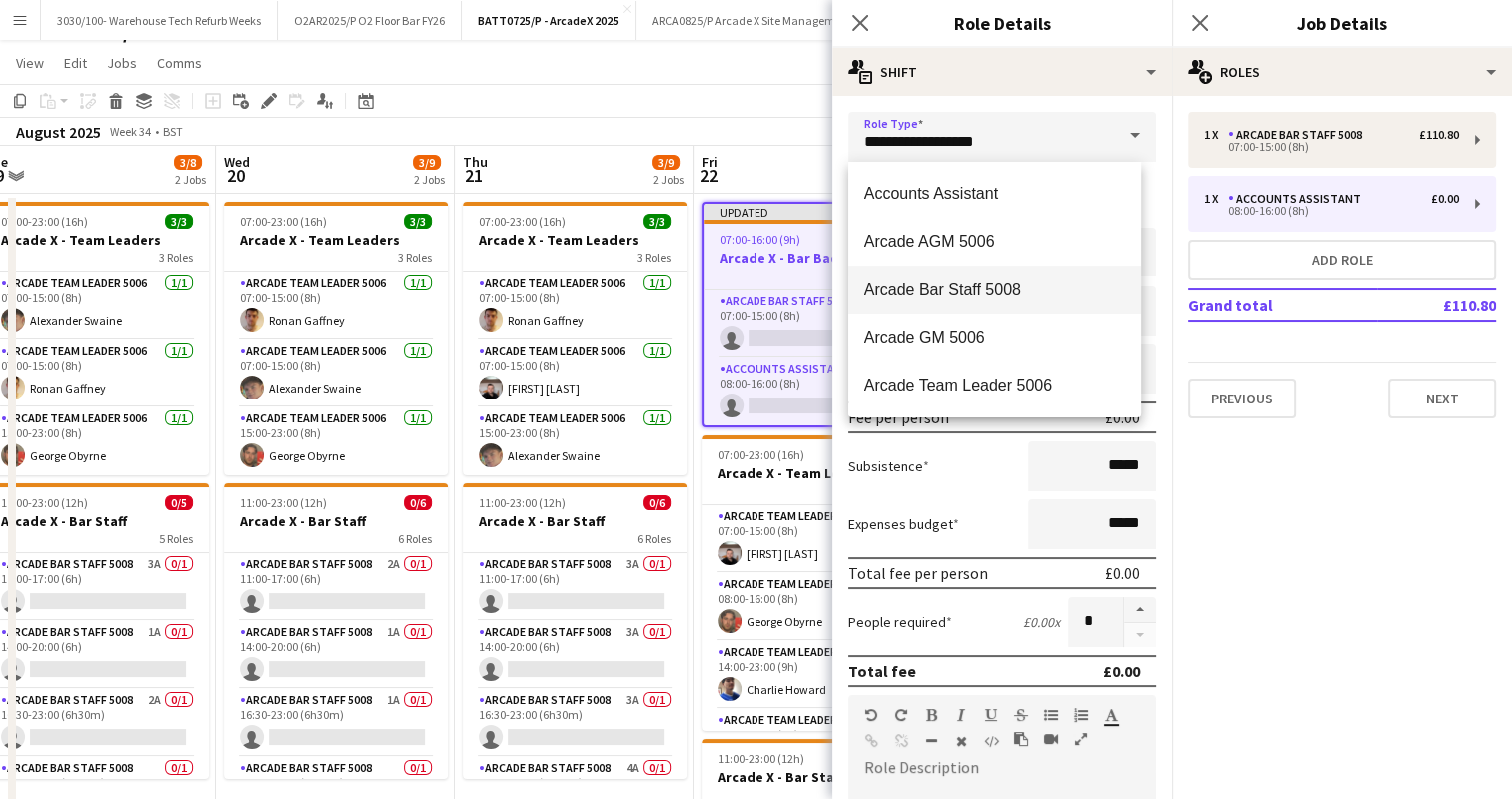 click on "Arcade Bar Staff 5008" at bounding box center (994, 289) 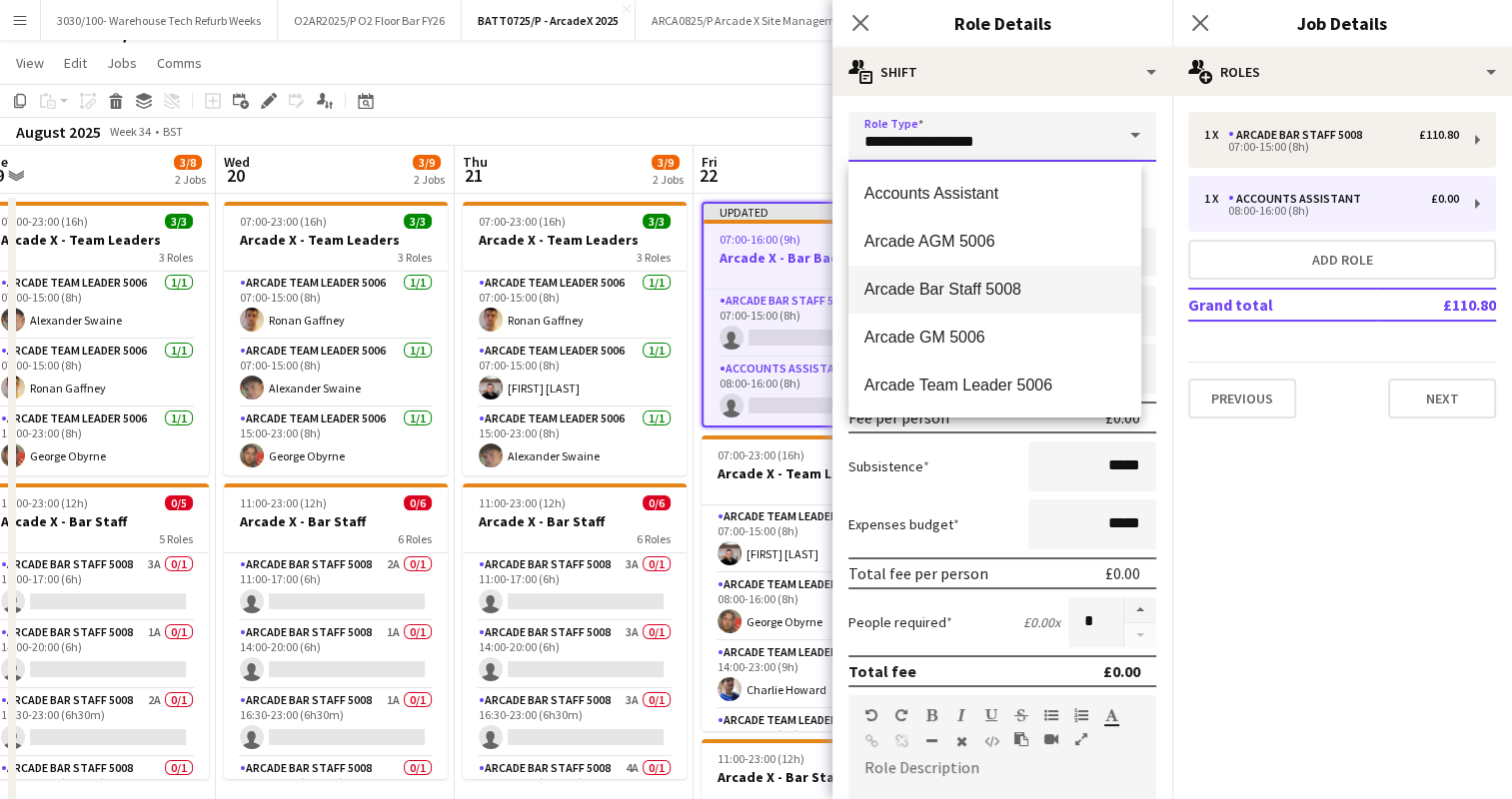 type on "**********" 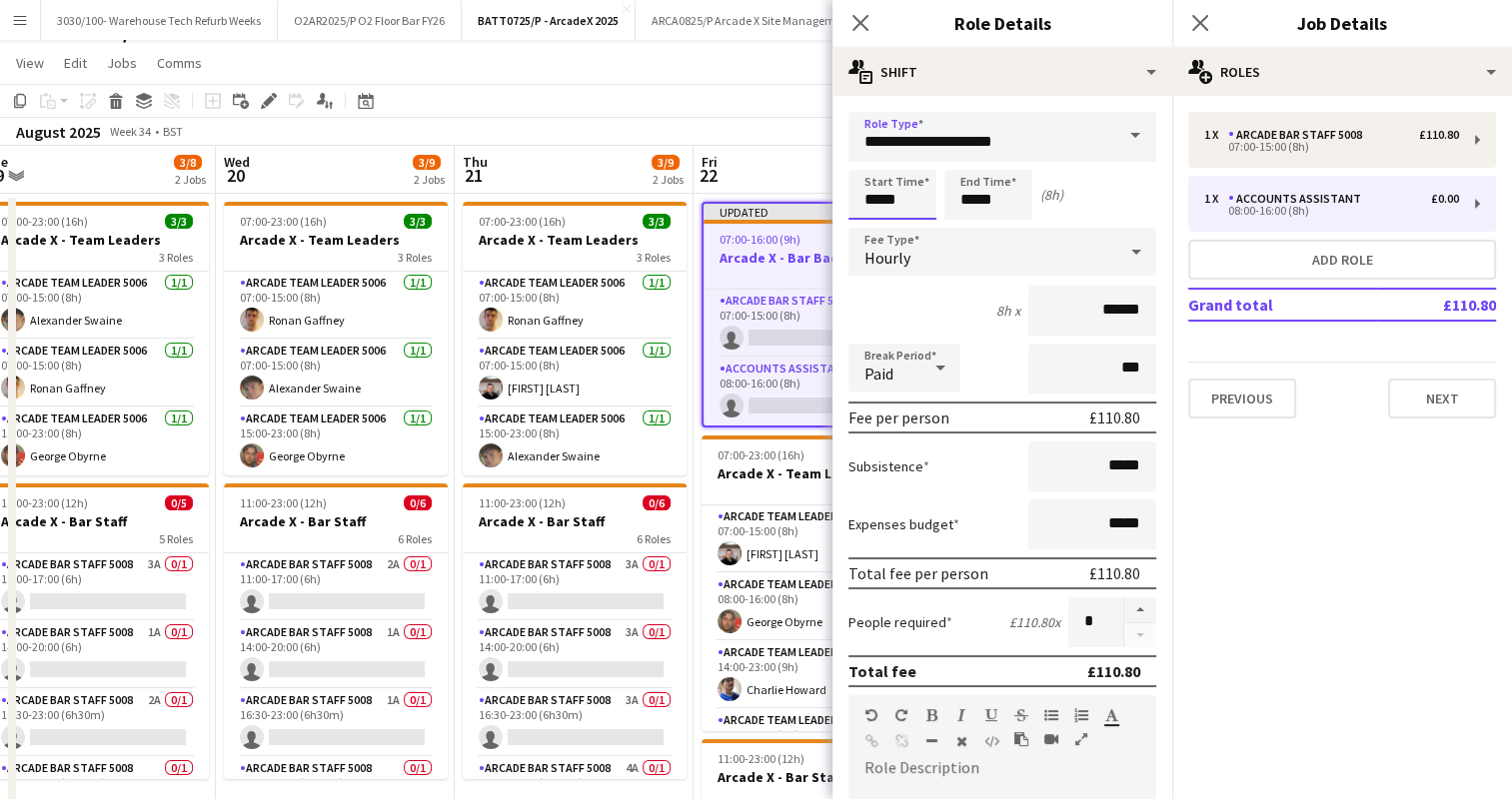 click on "*****" at bounding box center (892, 195) 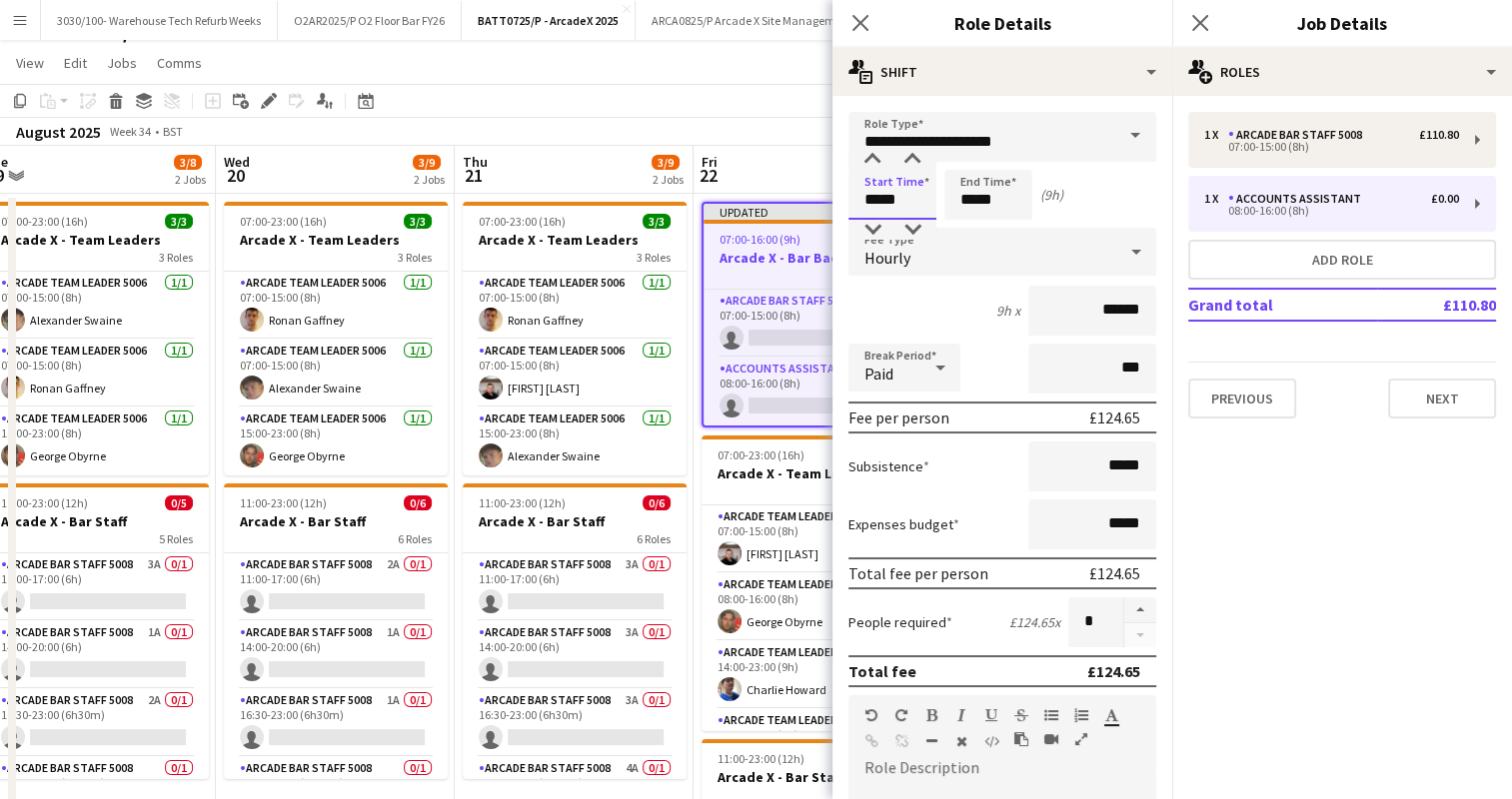 type on "*****" 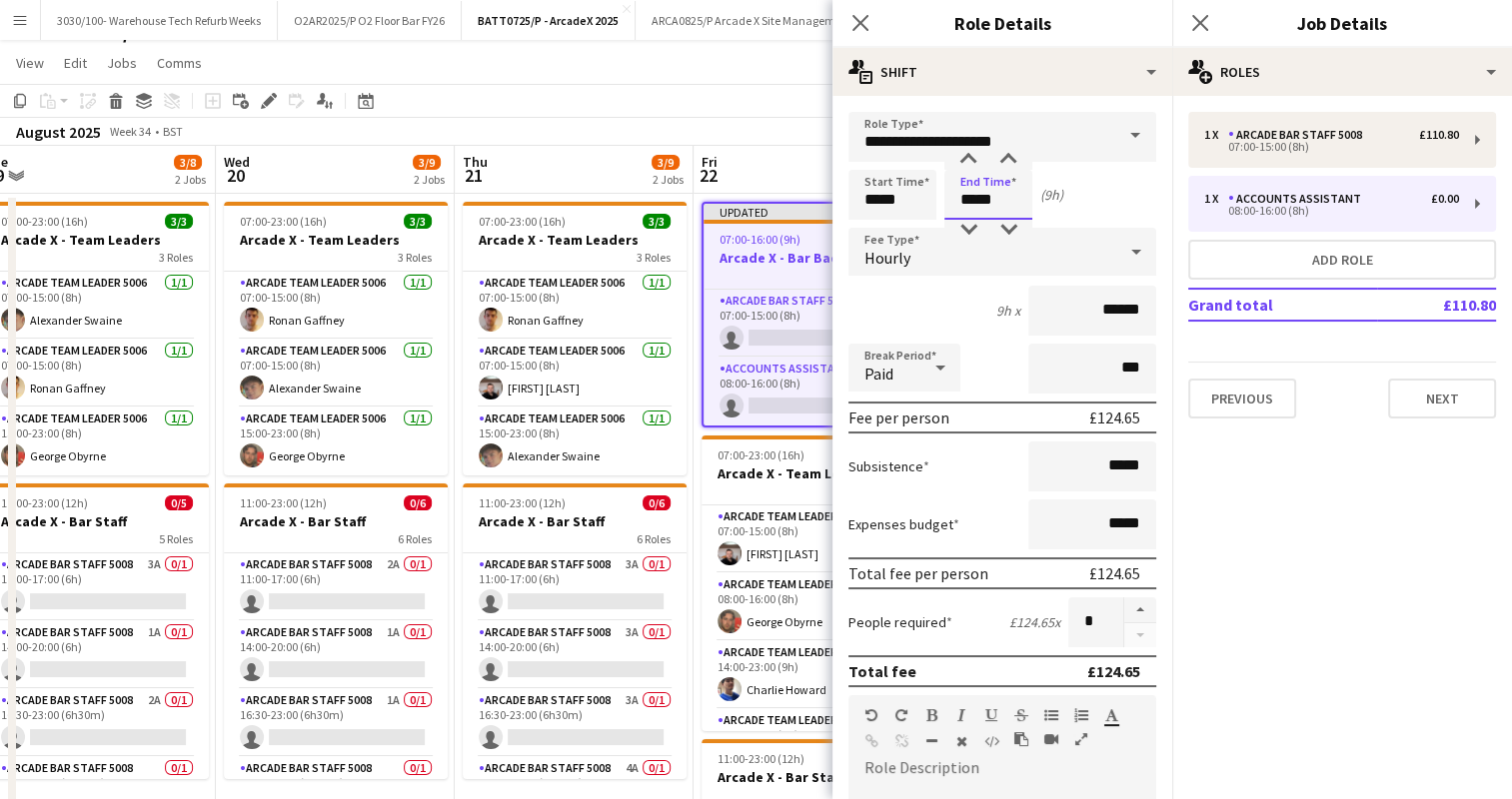 click on "*****" at bounding box center [988, 195] 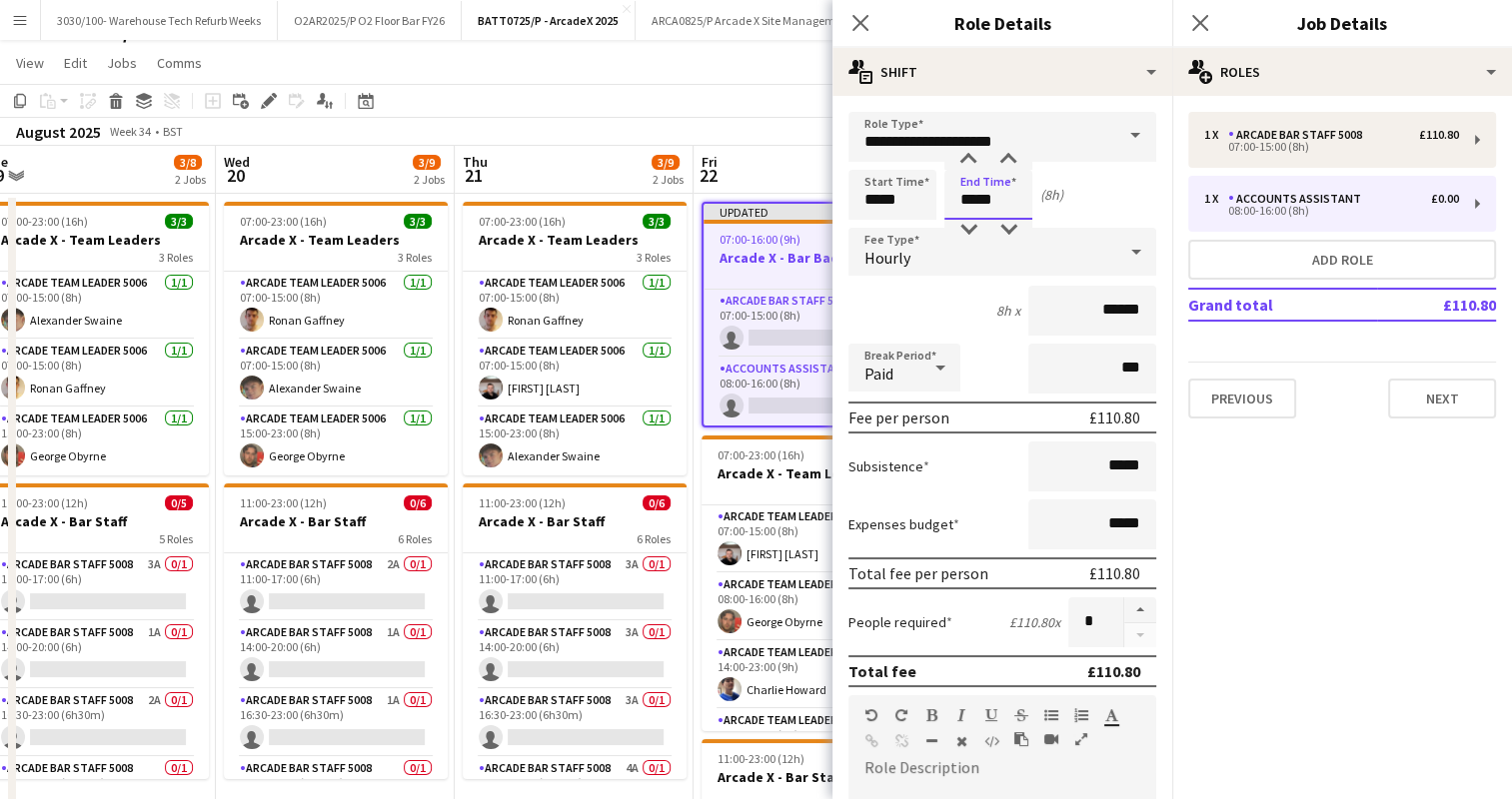 type on "*****" 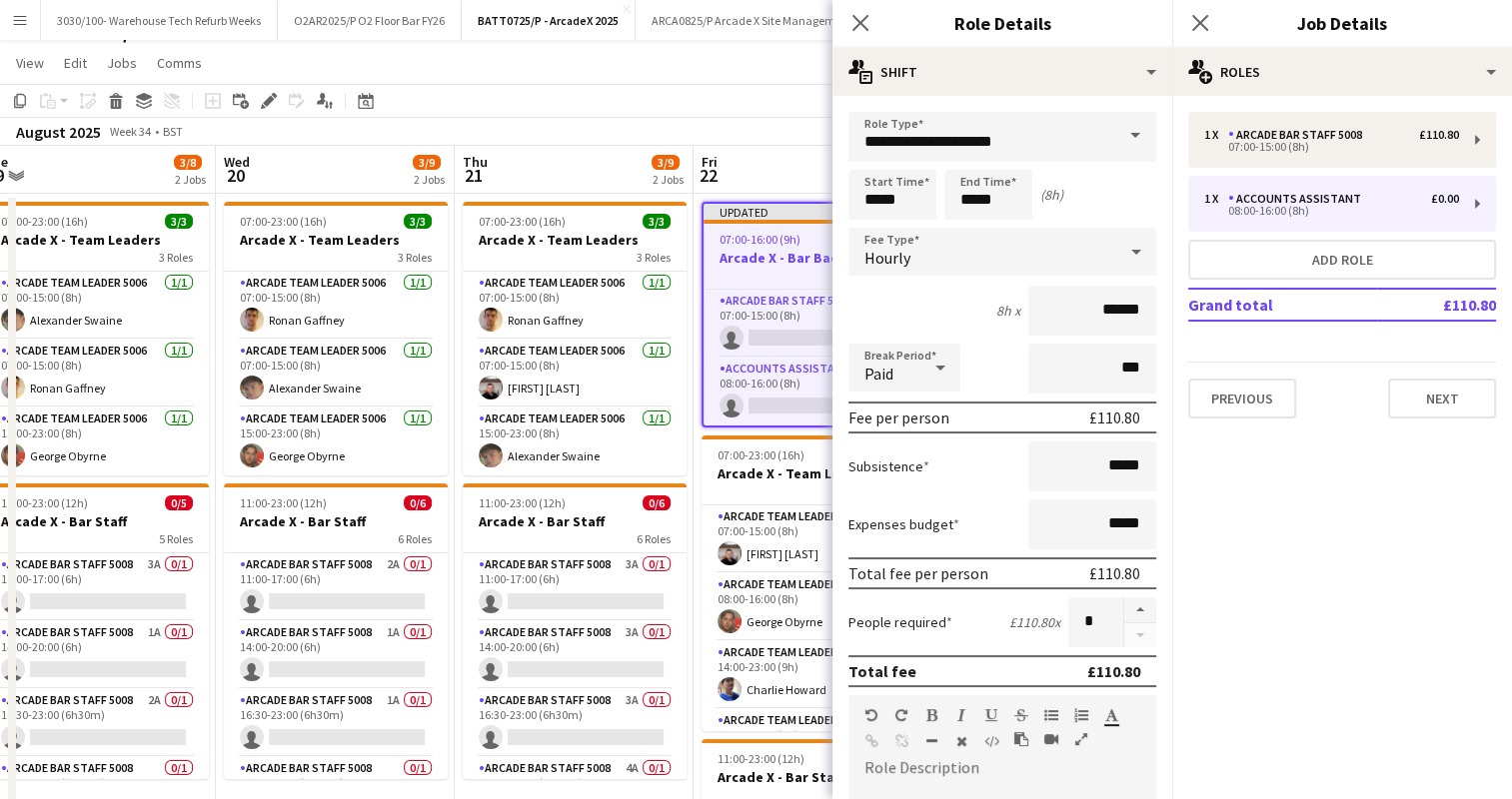 click on "8h x  ******" at bounding box center (1002, 311) 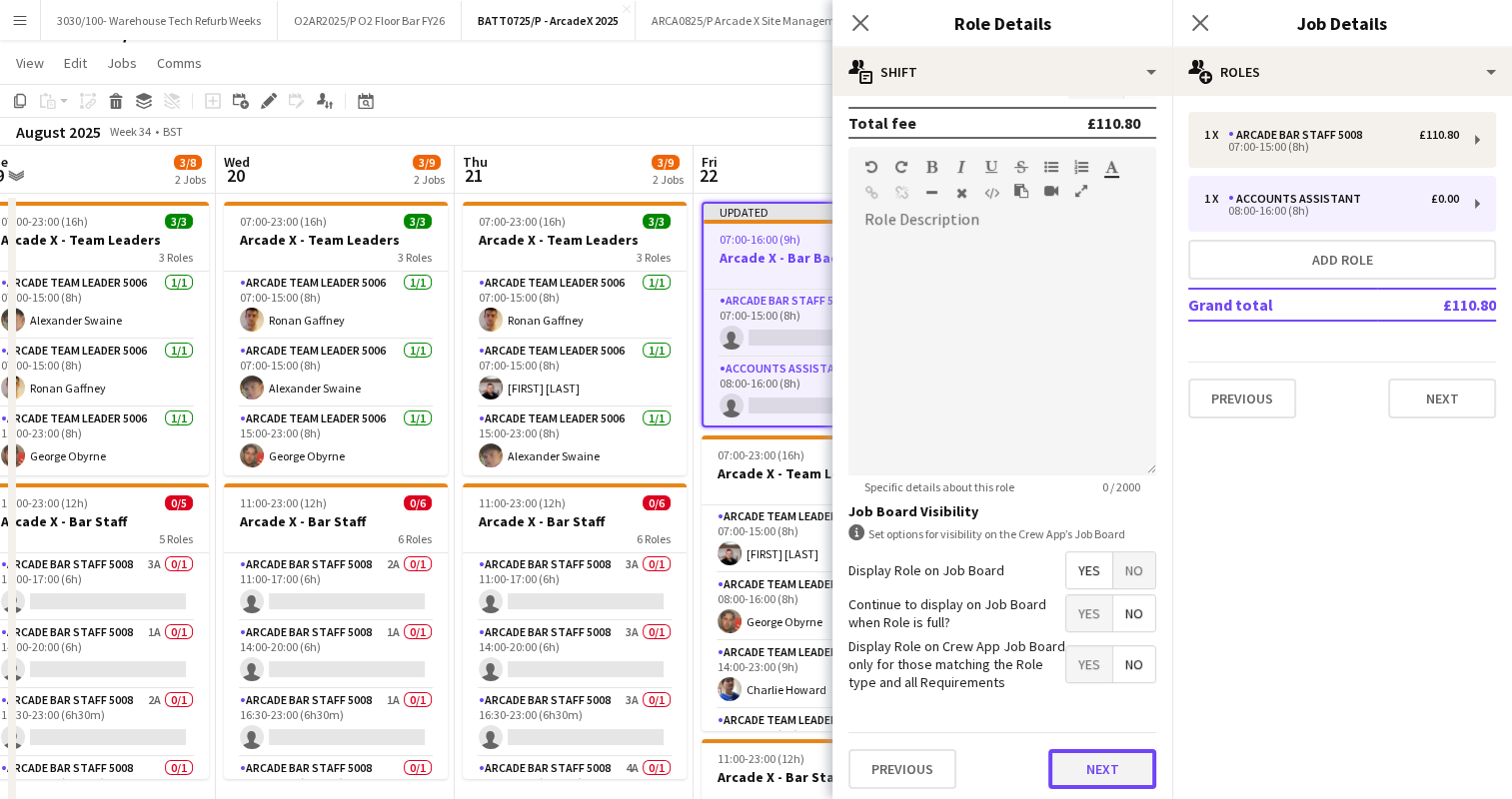 click on "Next" at bounding box center (1102, 769) 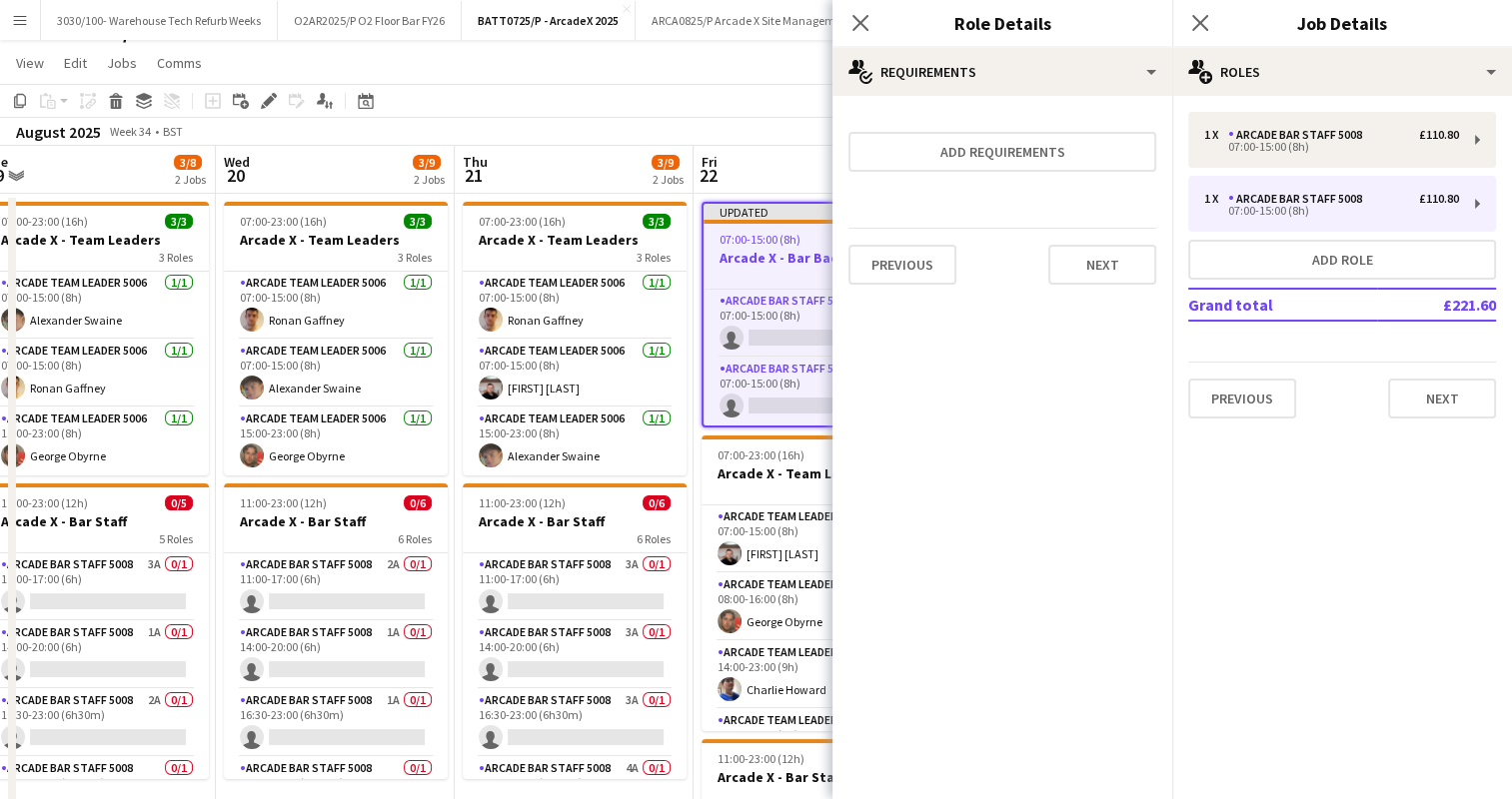 scroll, scrollTop: 0, scrollLeft: 0, axis: both 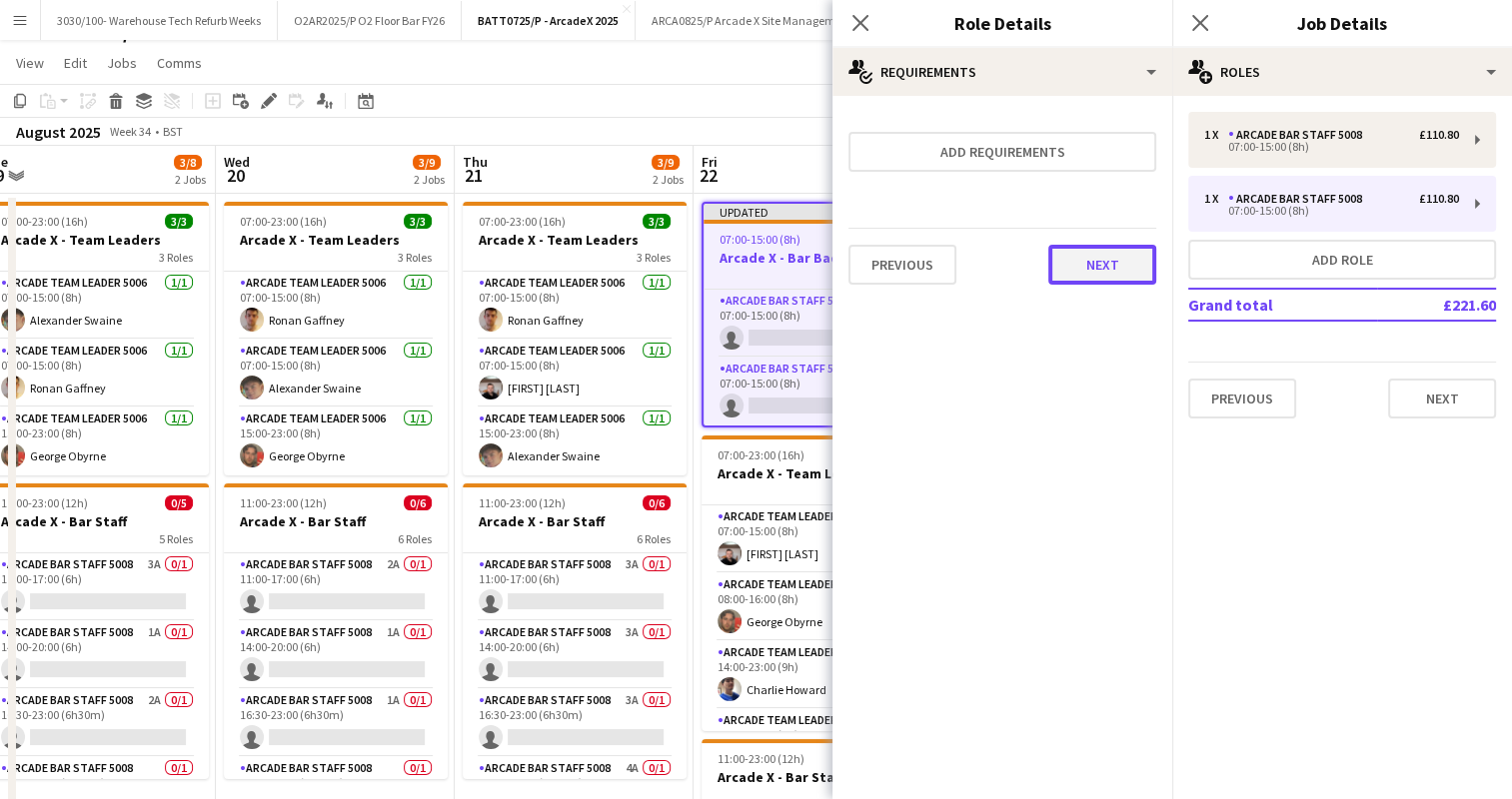 click on "Next" at bounding box center [1102, 265] 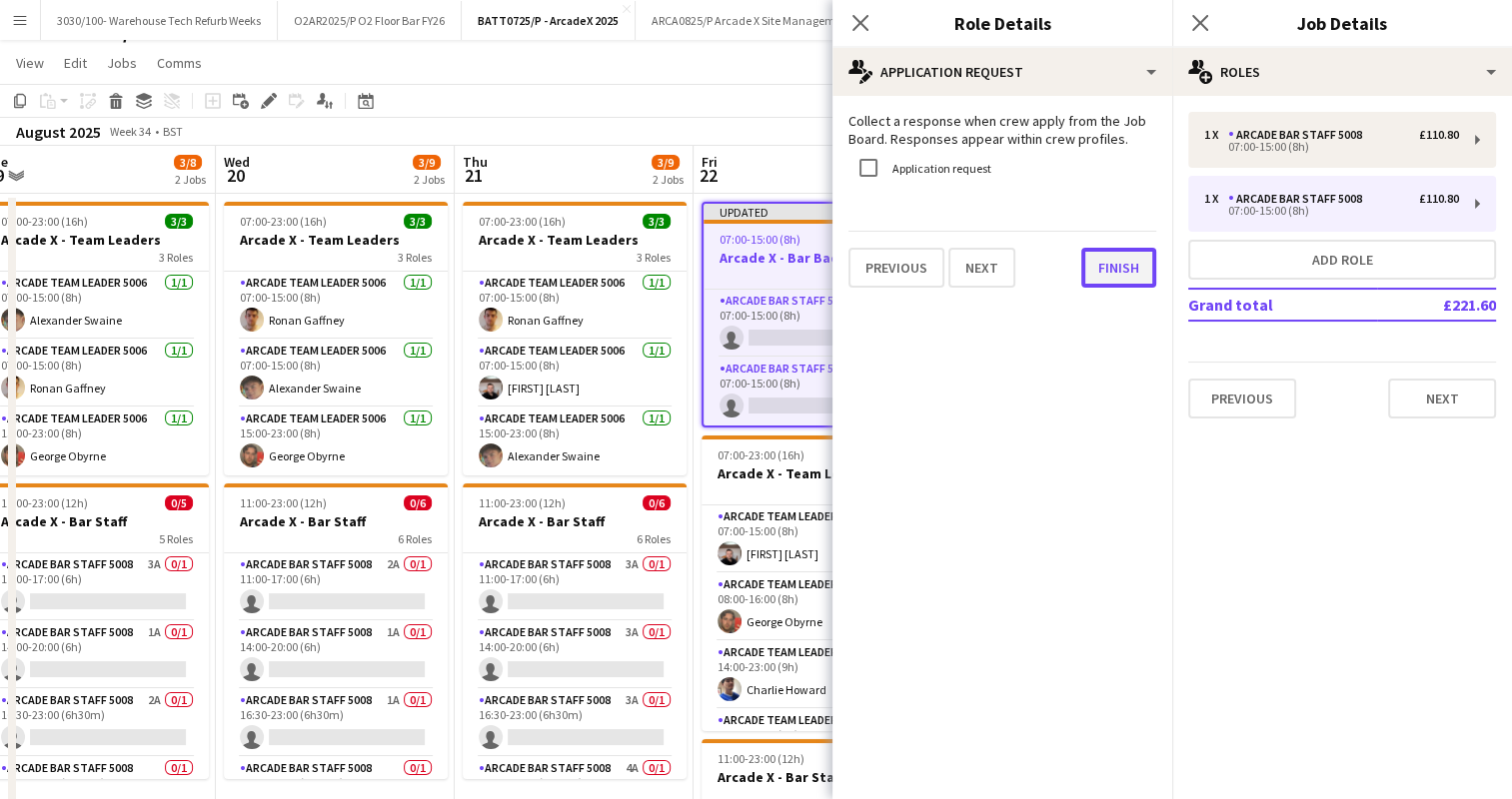 click on "Finish" at bounding box center (1118, 268) 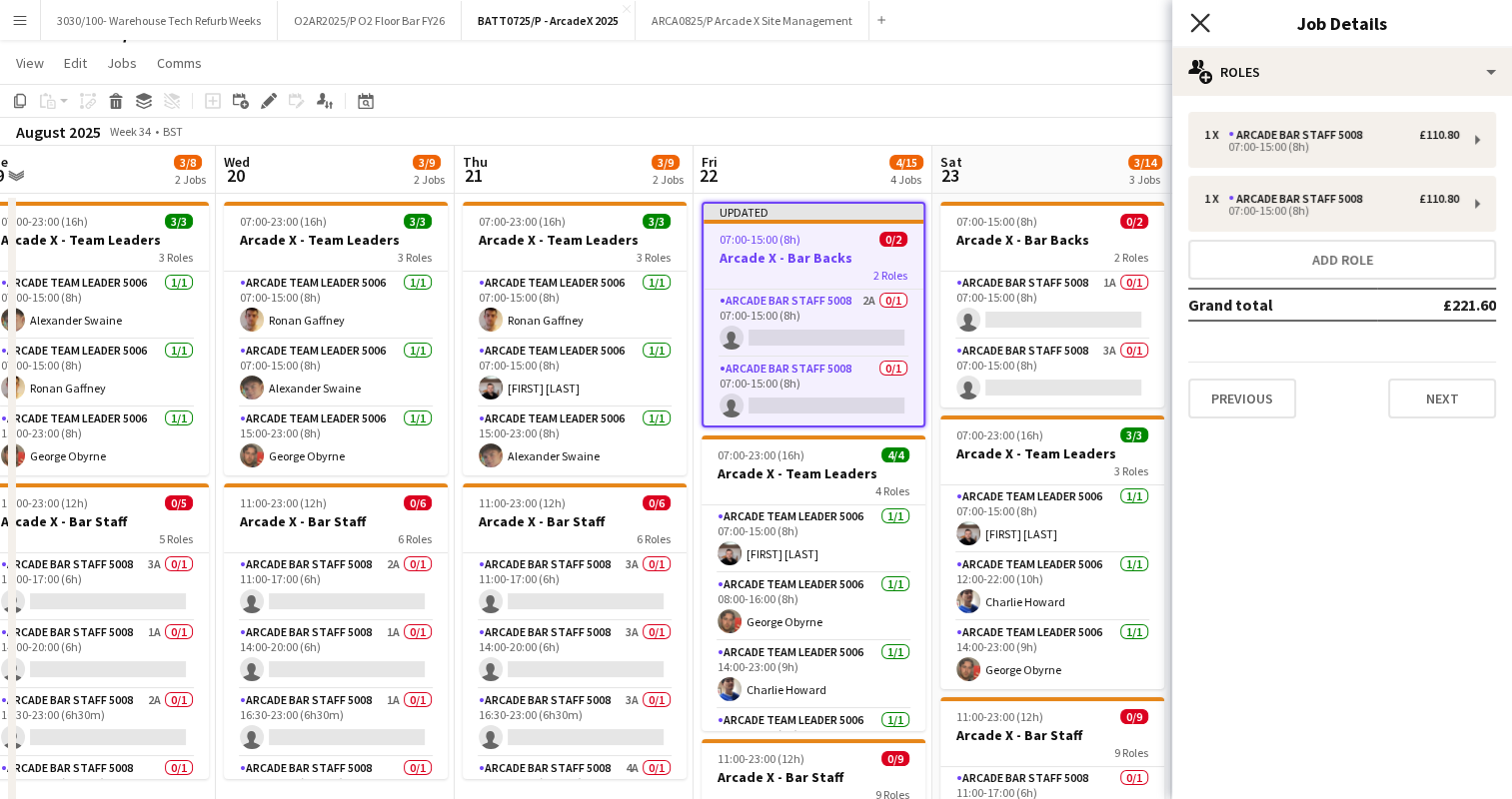 click 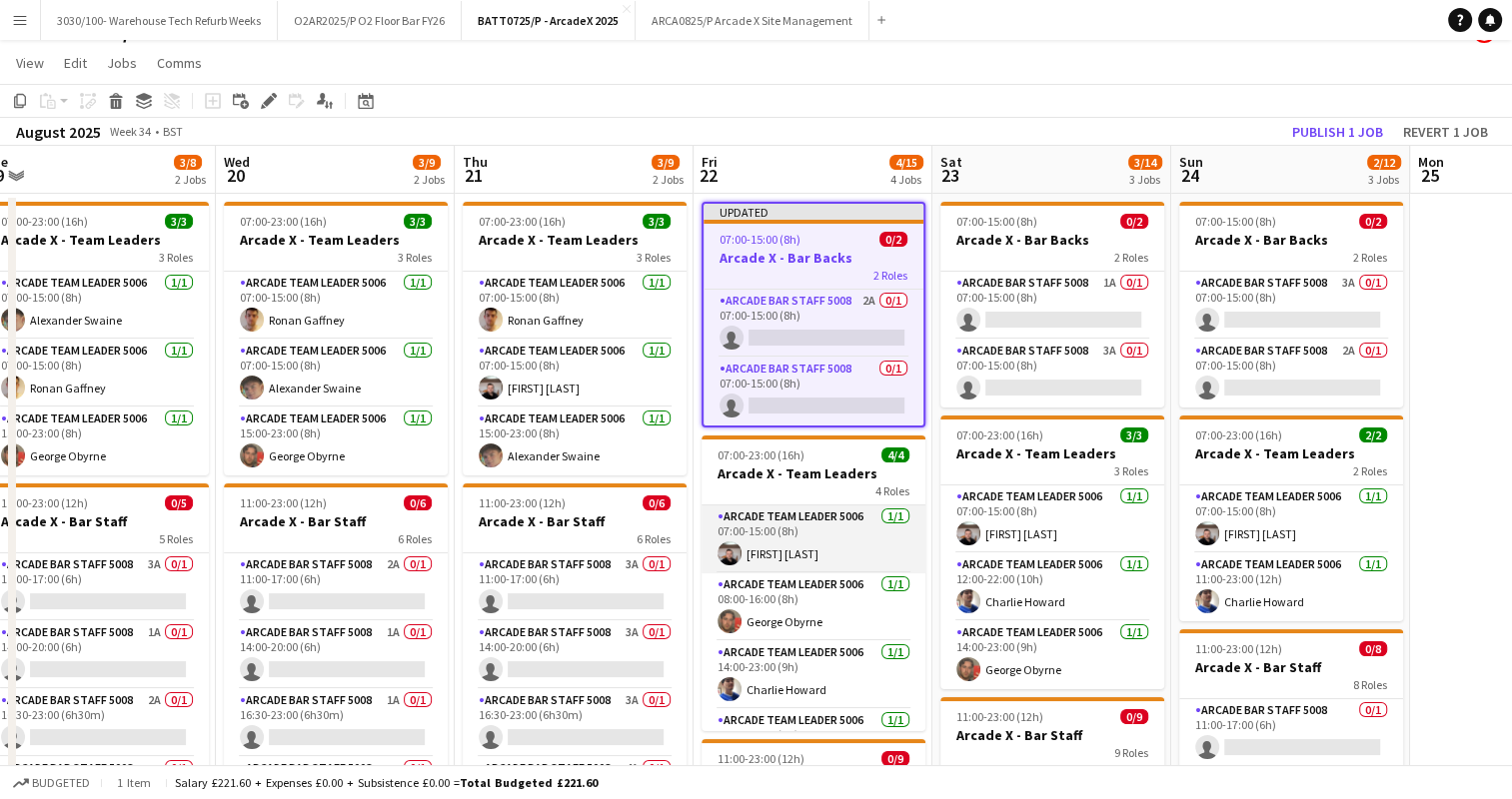 click on "Arcade Team Leader 5006   1/1   07:00-15:00 (8h)
[FIRST] [LAST]" at bounding box center (813, 539) 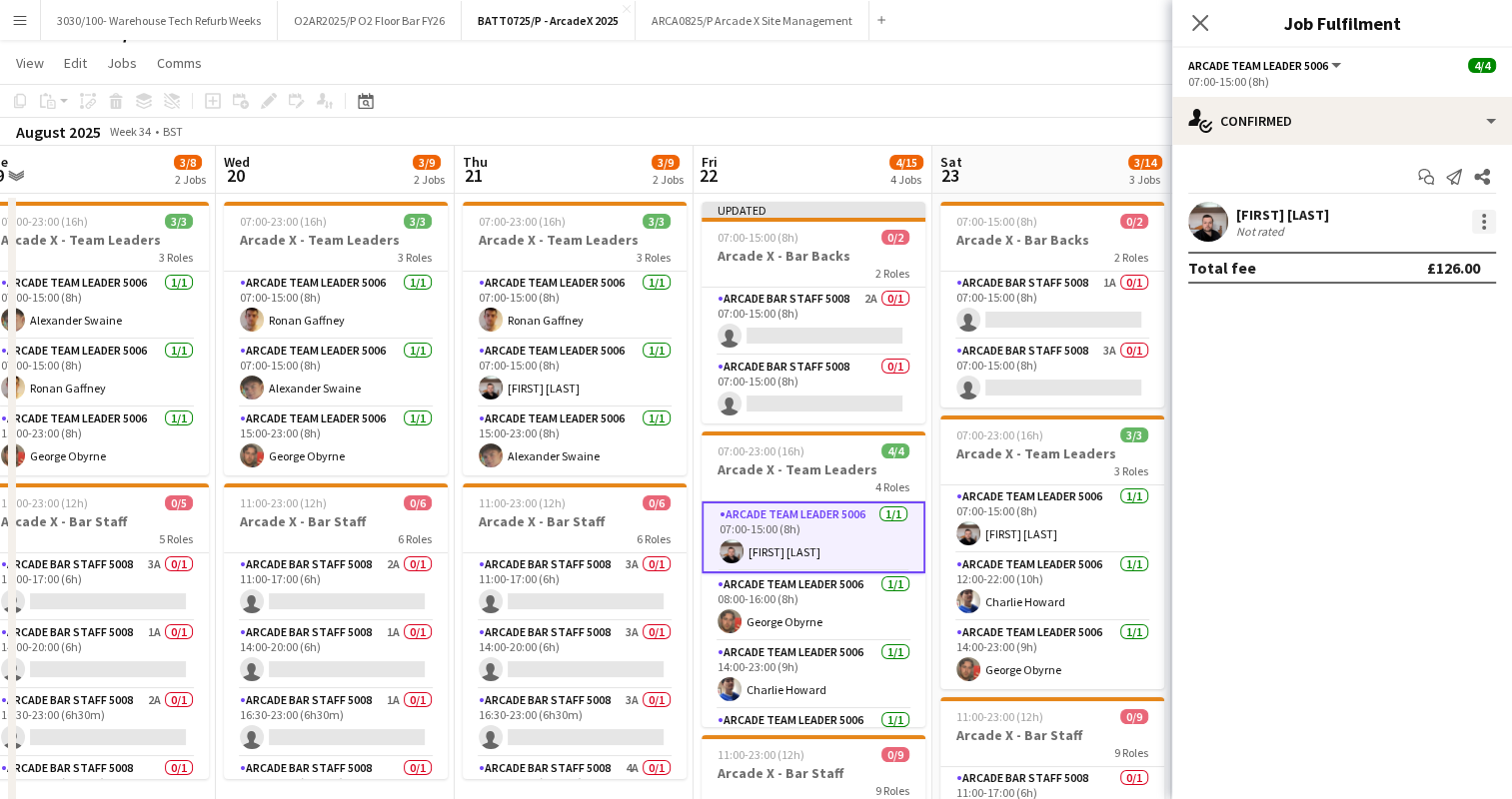 click at bounding box center [1484, 216] 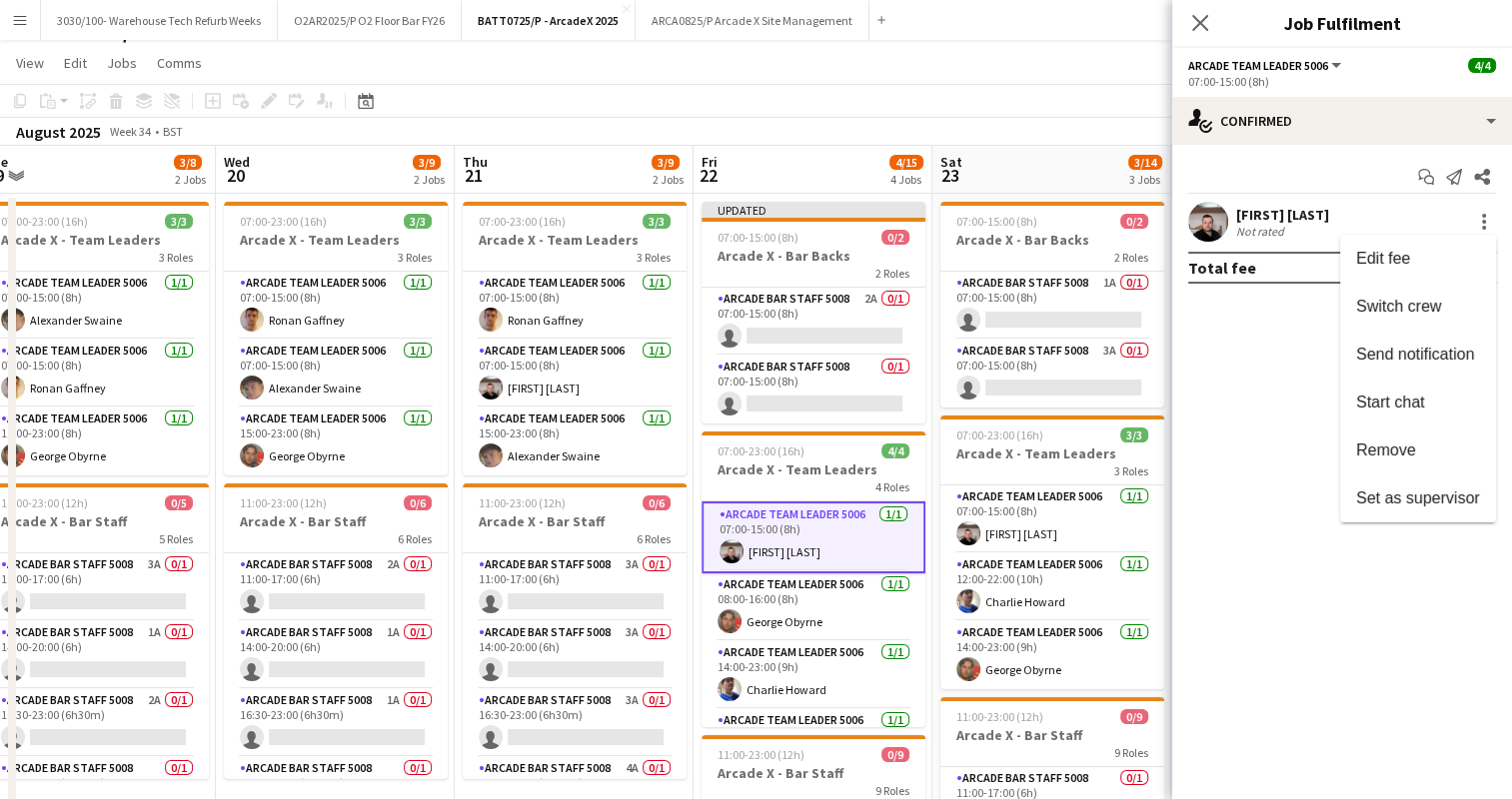 click at bounding box center (756, 400) 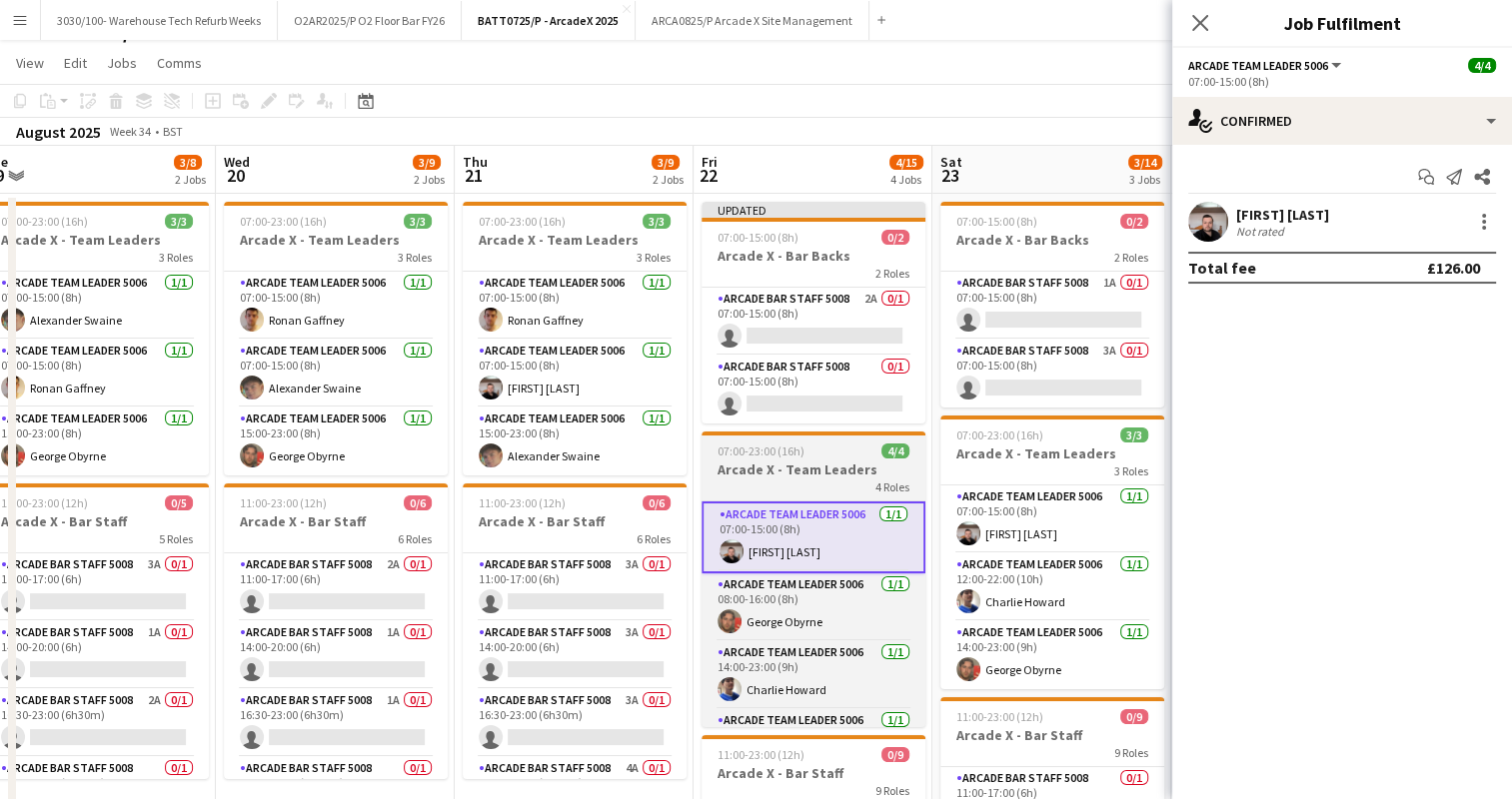 click on "Arcade X - Team Leaders" at bounding box center (813, 469) 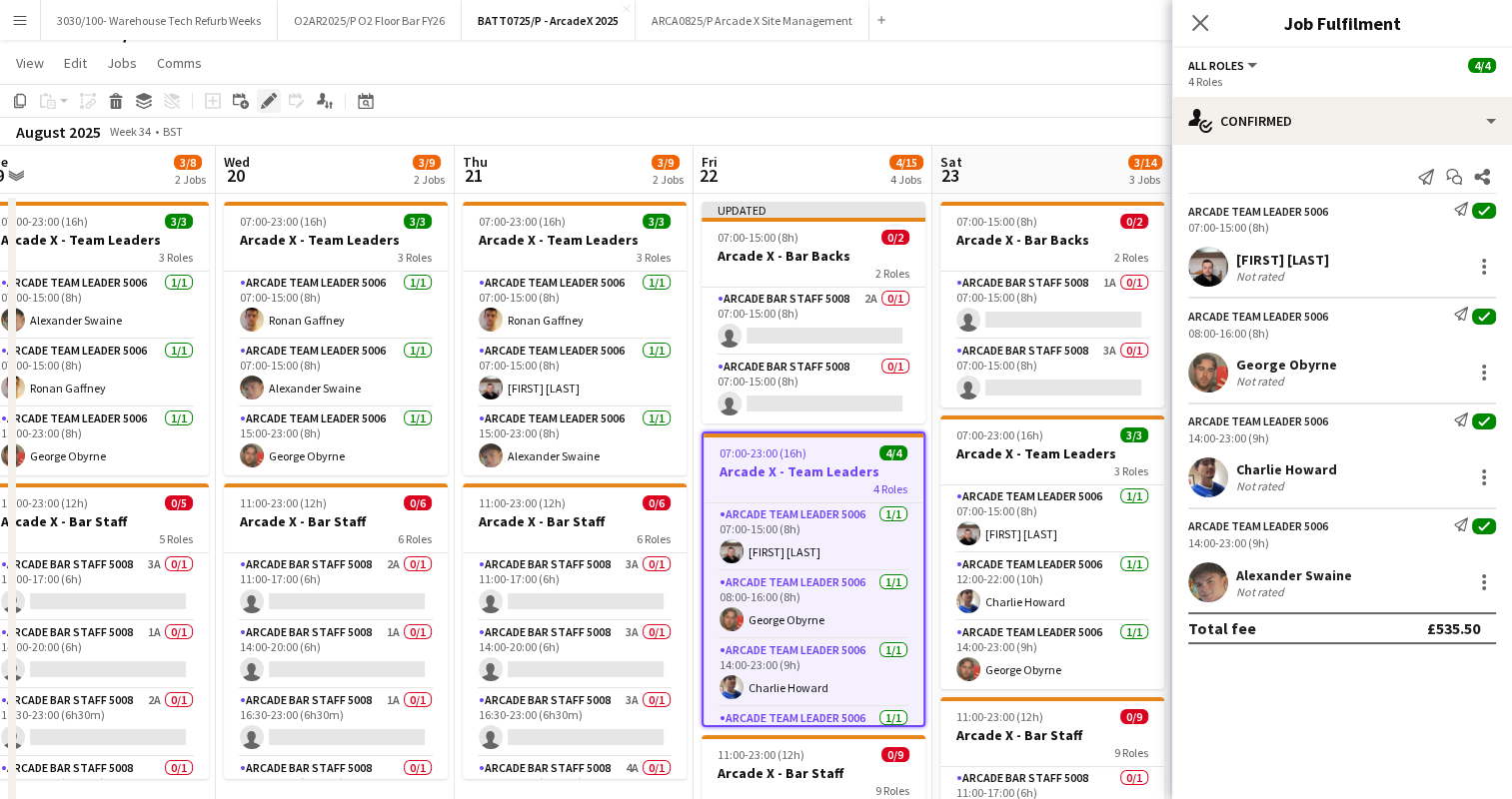 click 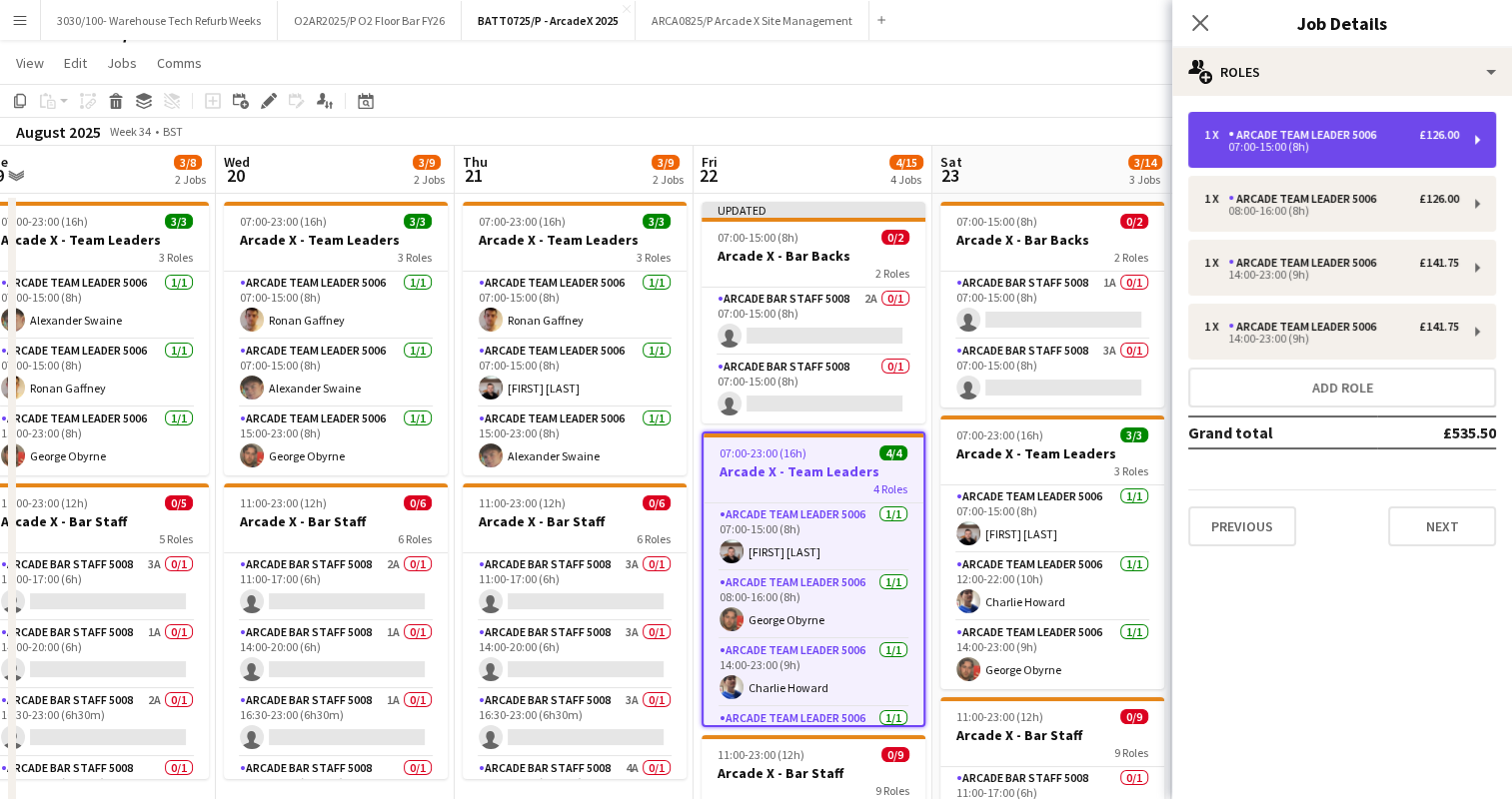 click on "07:00-15:00 (8h)" at bounding box center (1331, 147) 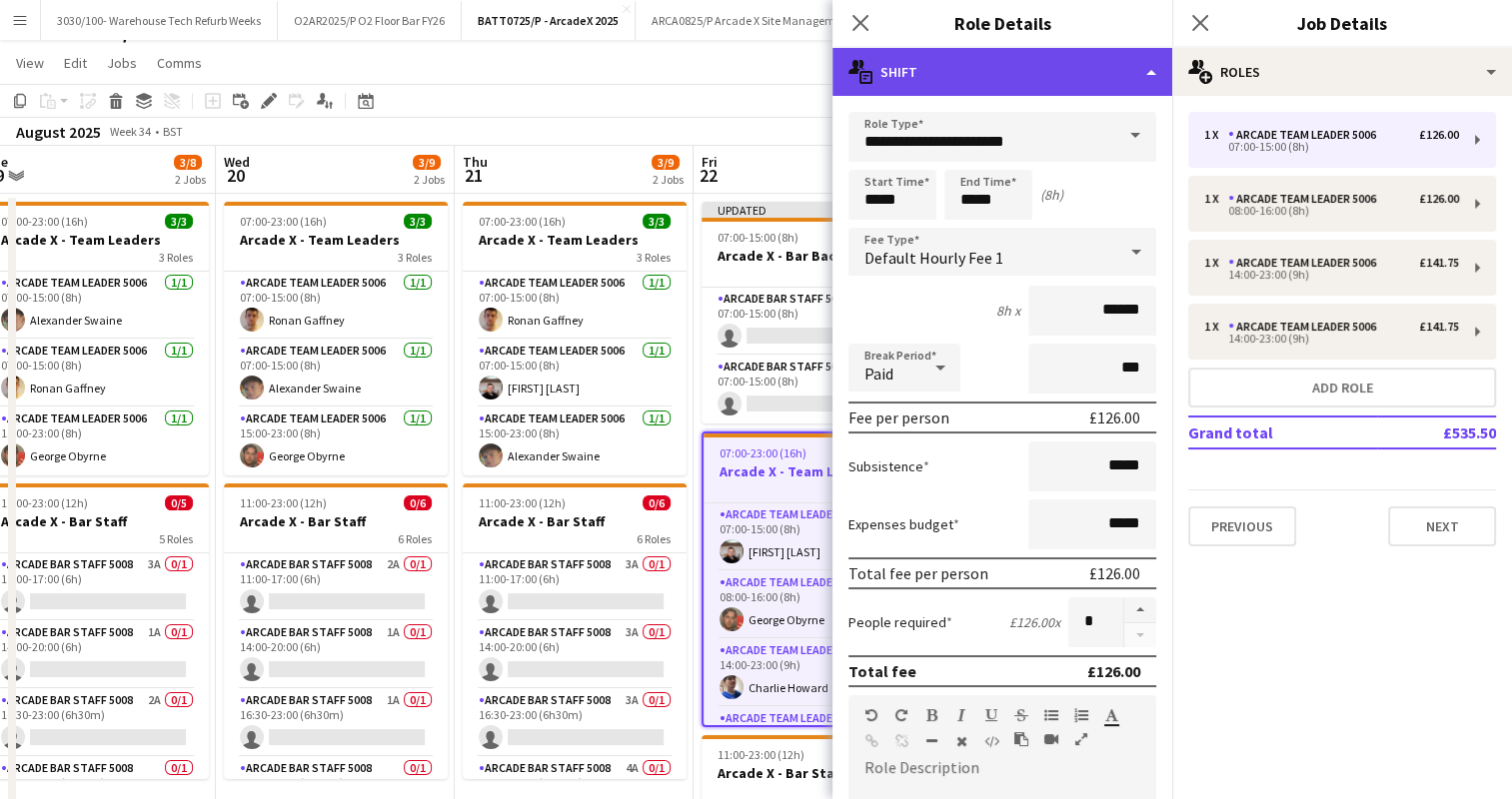 click on "multiple-actions-text
Shift" 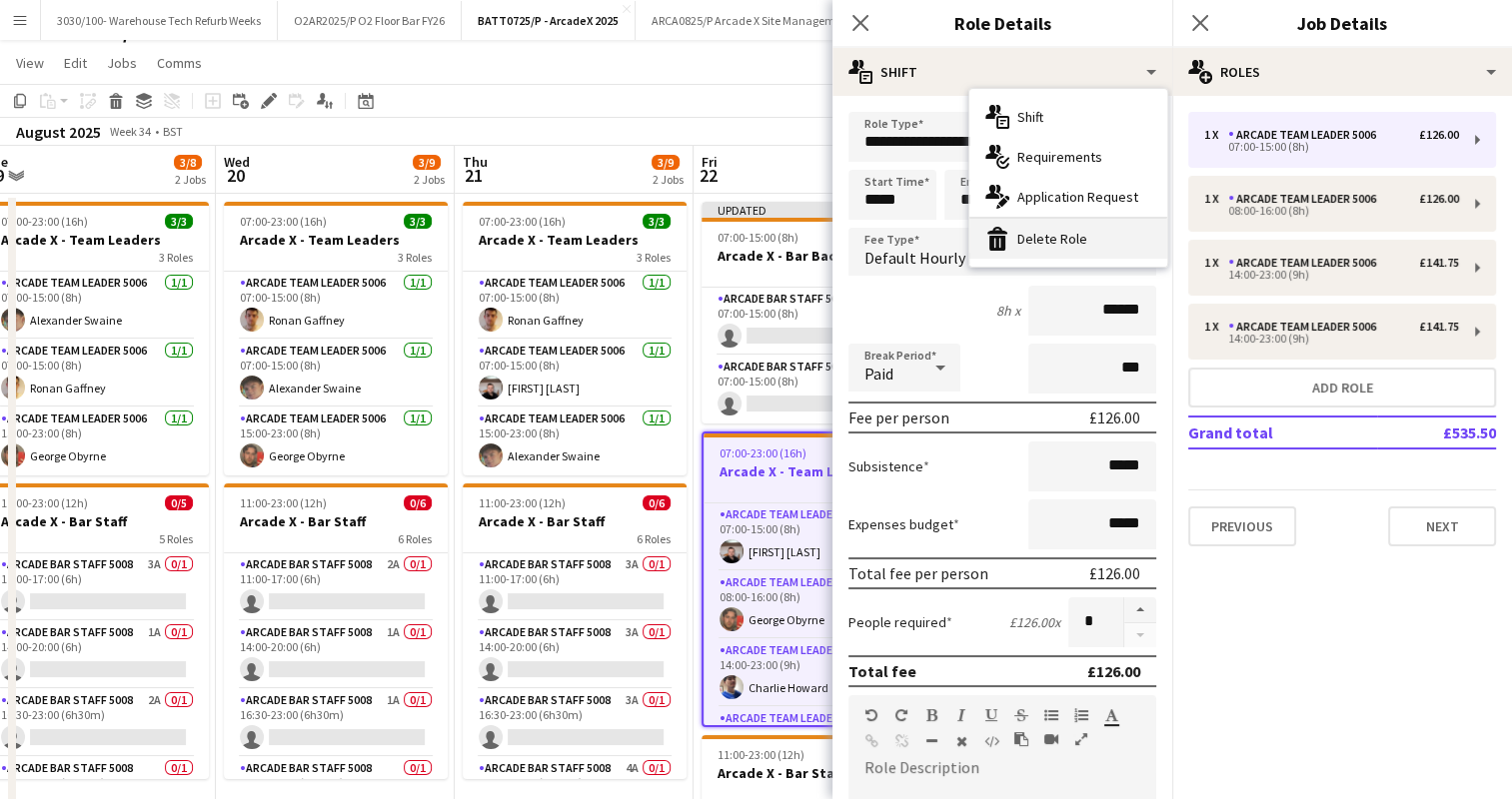 click on "bin-2
Delete Role" at bounding box center (1068, 239) 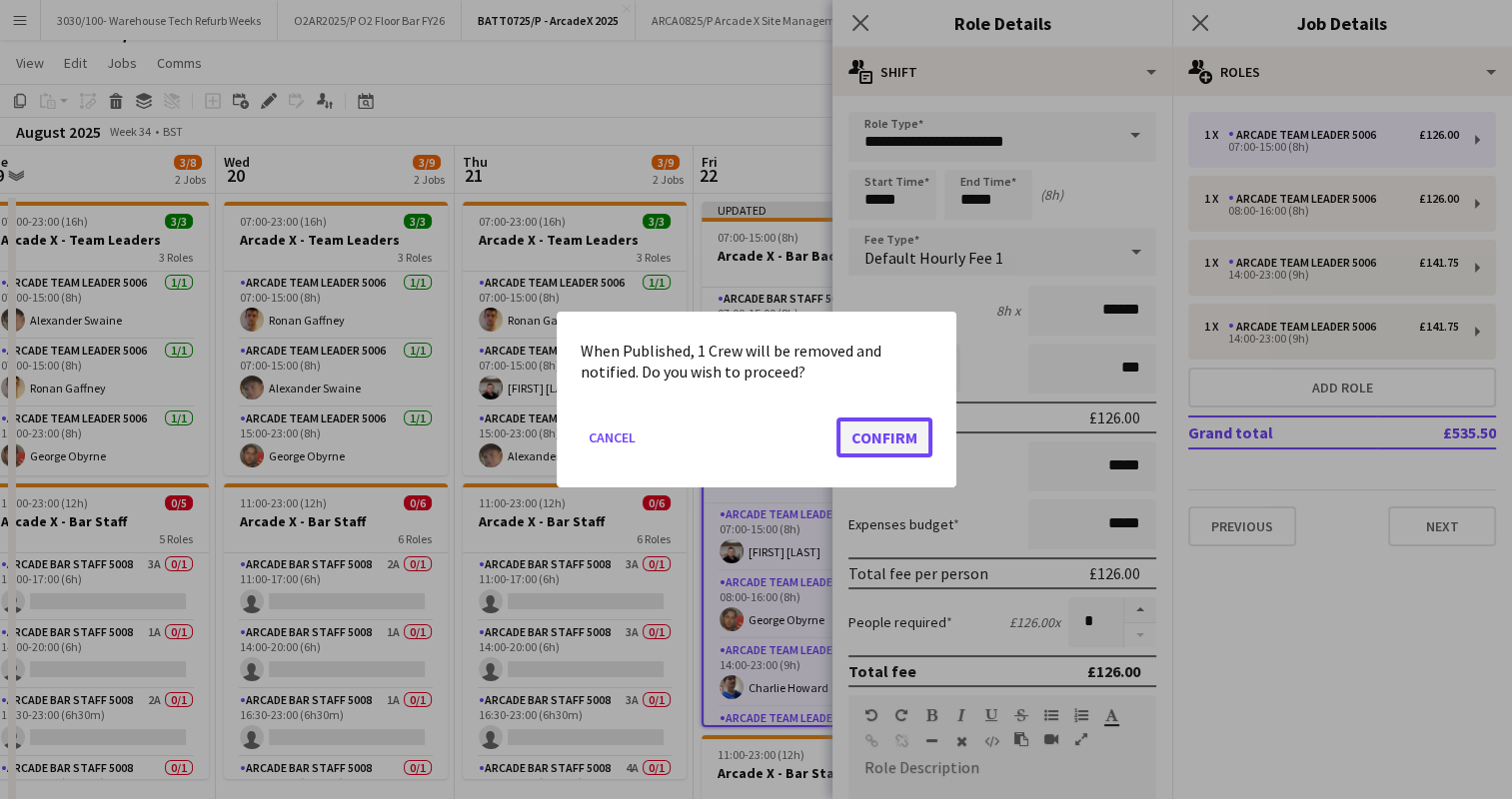 click on "Confirm" 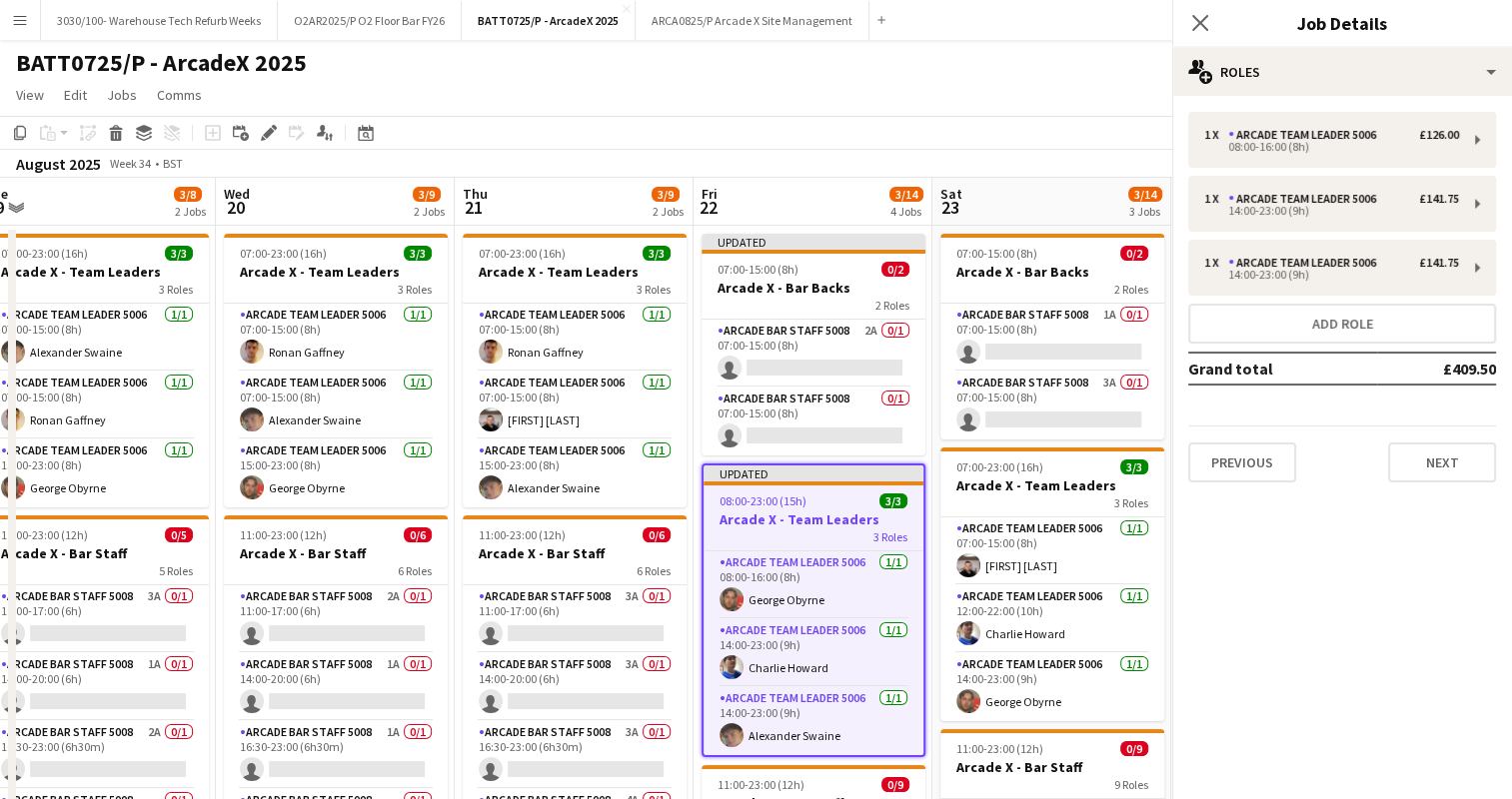 scroll, scrollTop: 32, scrollLeft: 0, axis: vertical 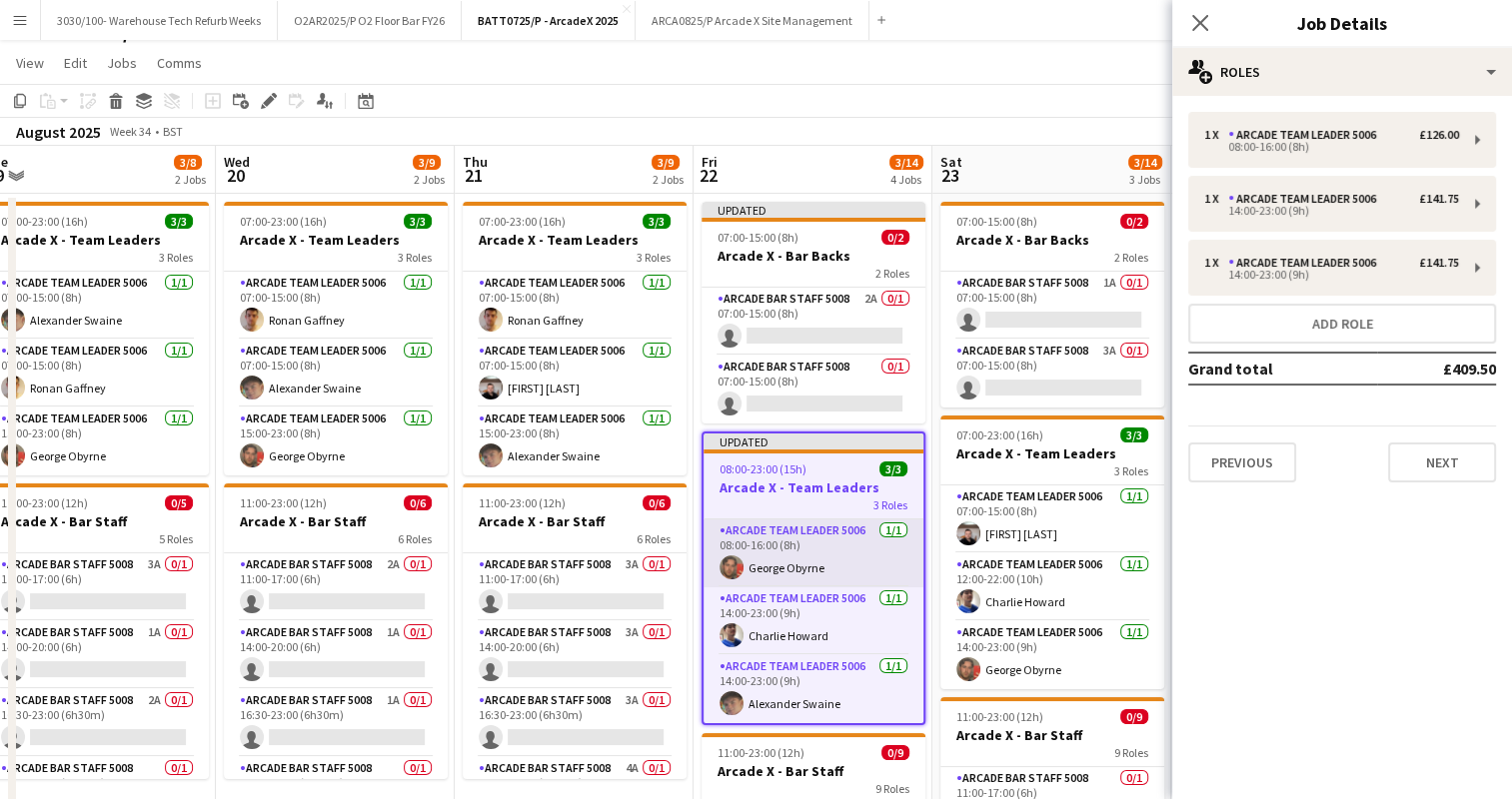 click on "Arcade Team Leader 5006   1/1   08:00-16:00 (8h)
[FIRST] [LAST]" at bounding box center [813, 553] 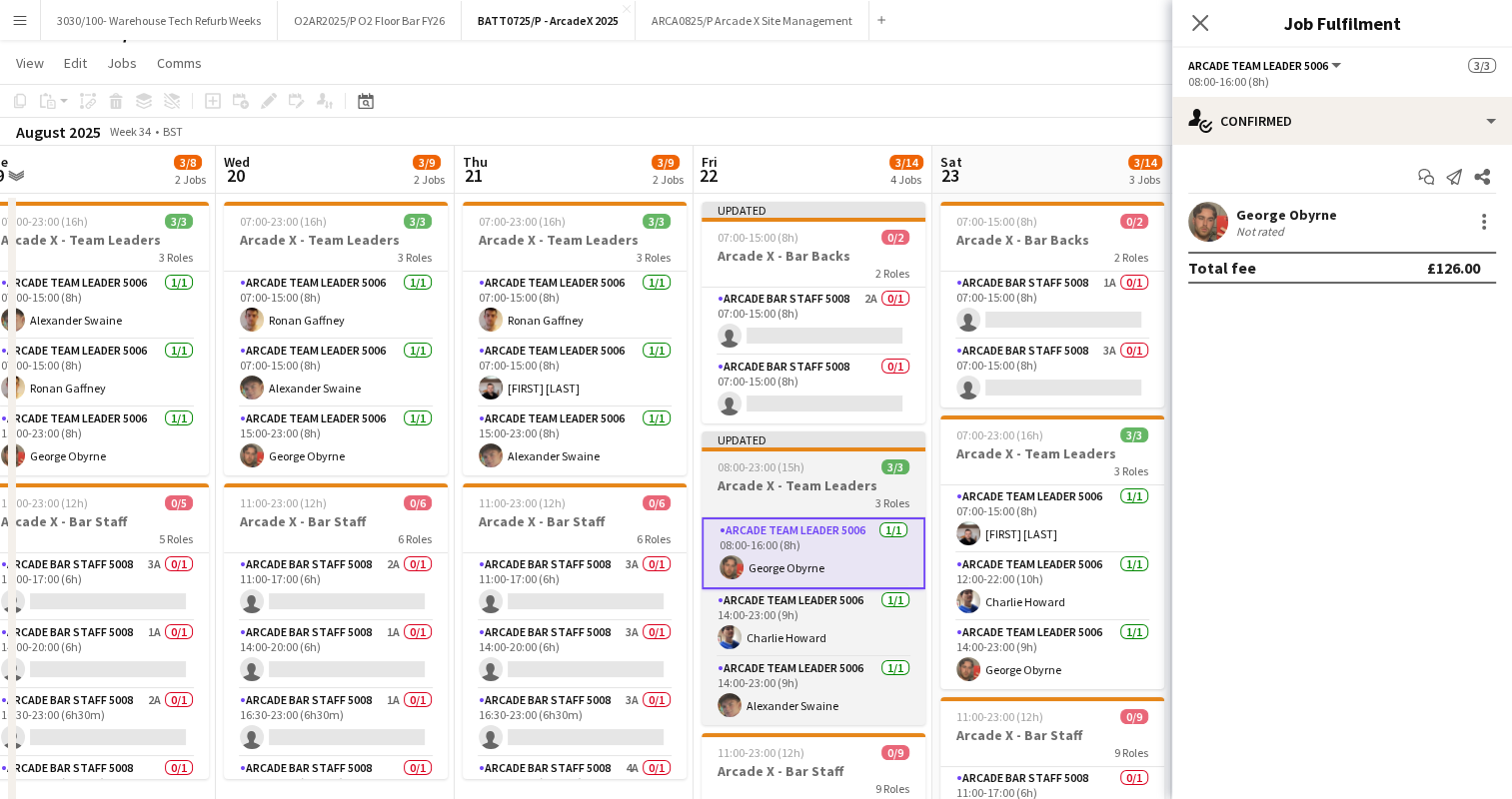 click on "Arcade X - Team Leaders" at bounding box center (813, 485) 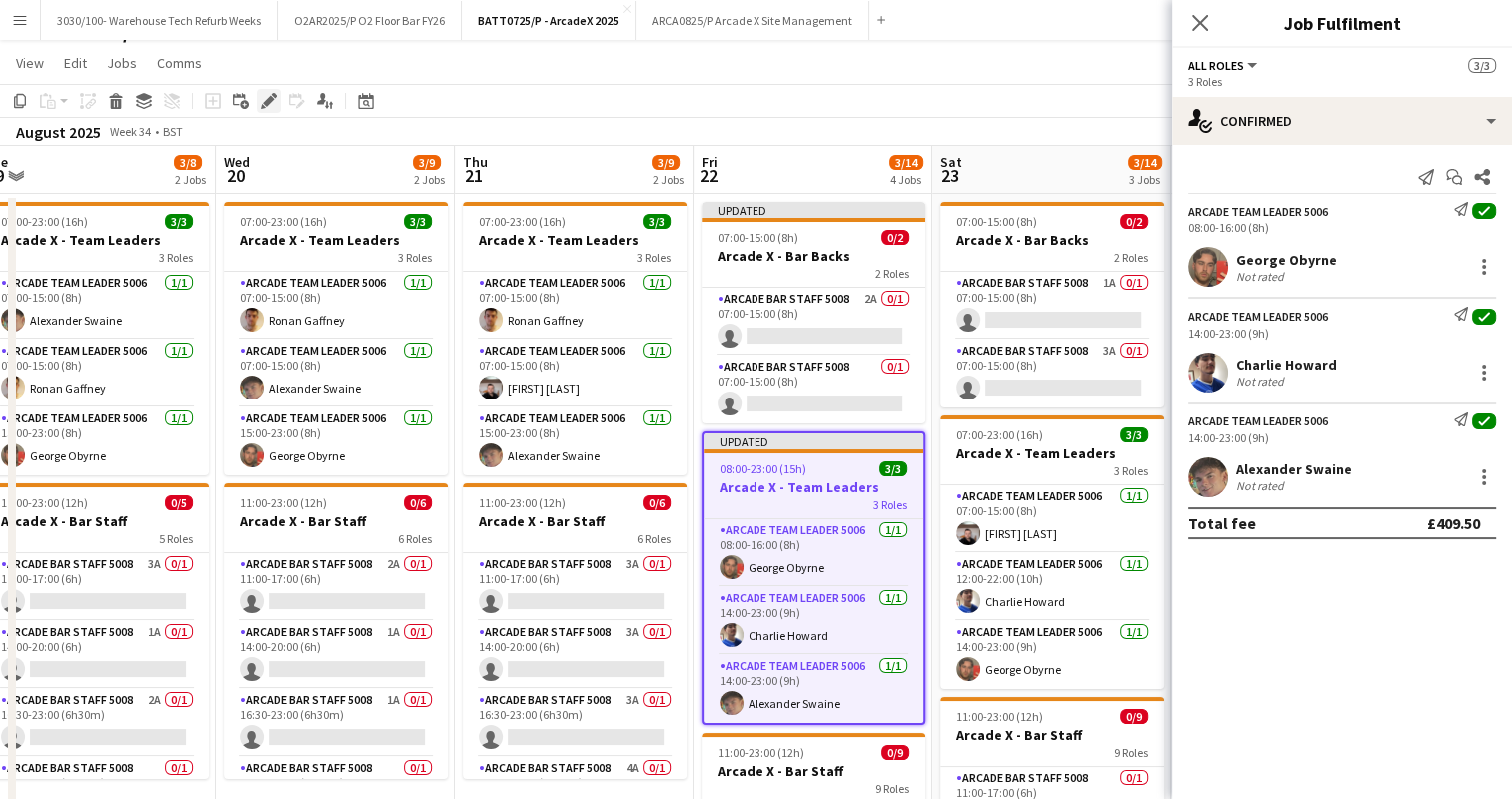 click on "Edit" 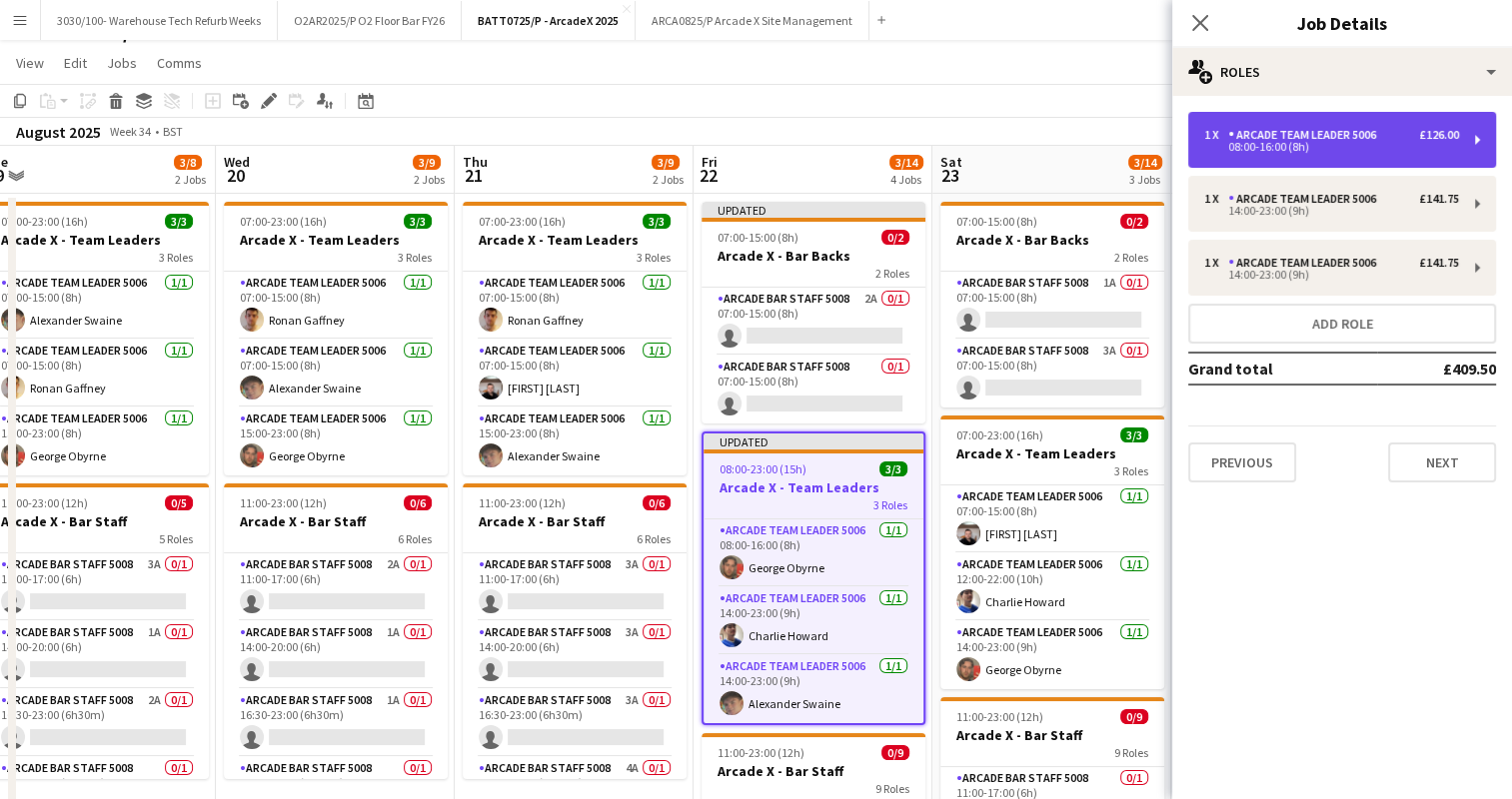 click on "08:00-16:00 (8h)" at bounding box center (1331, 147) 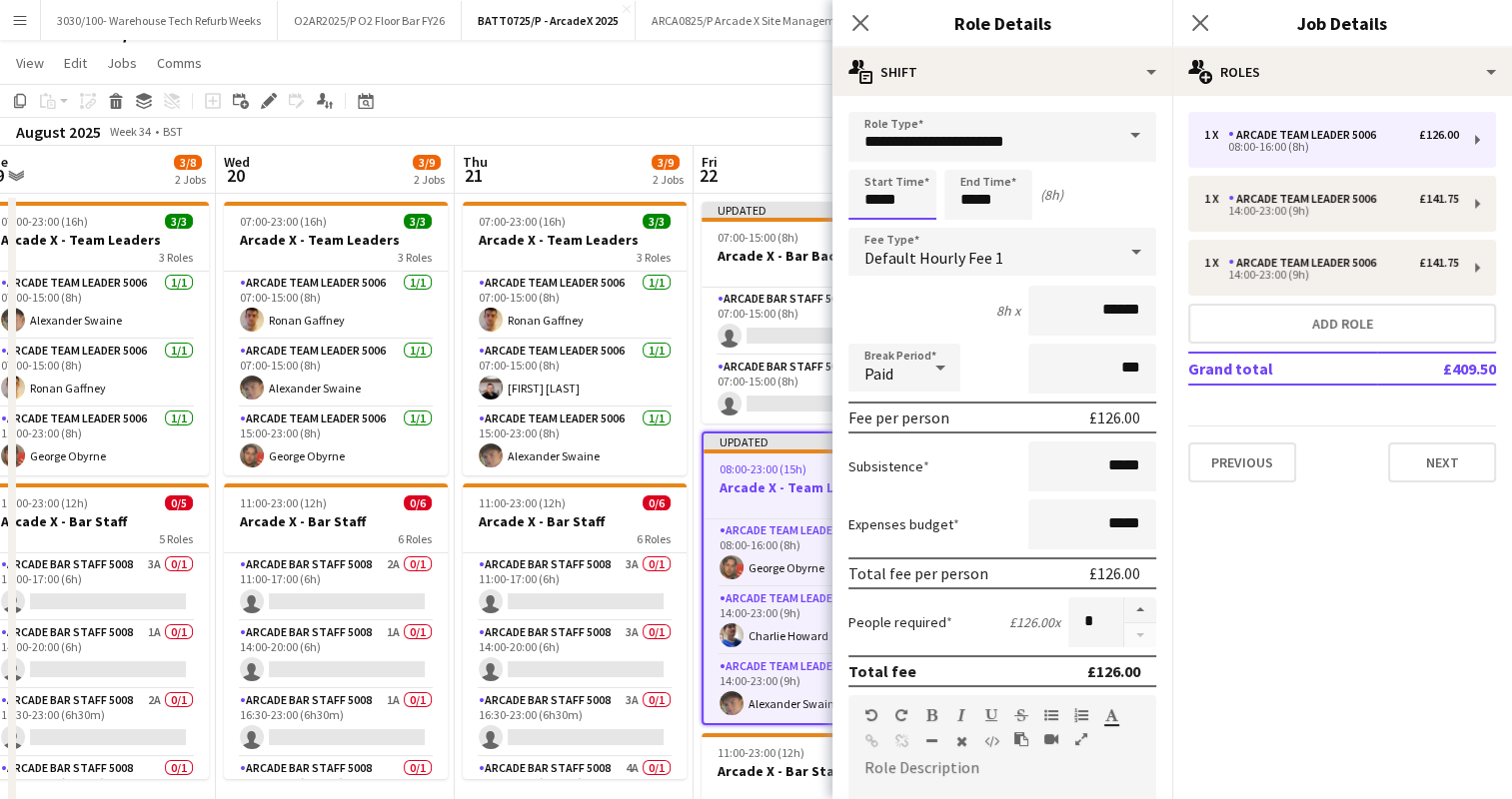 click on "*****" at bounding box center [892, 195] 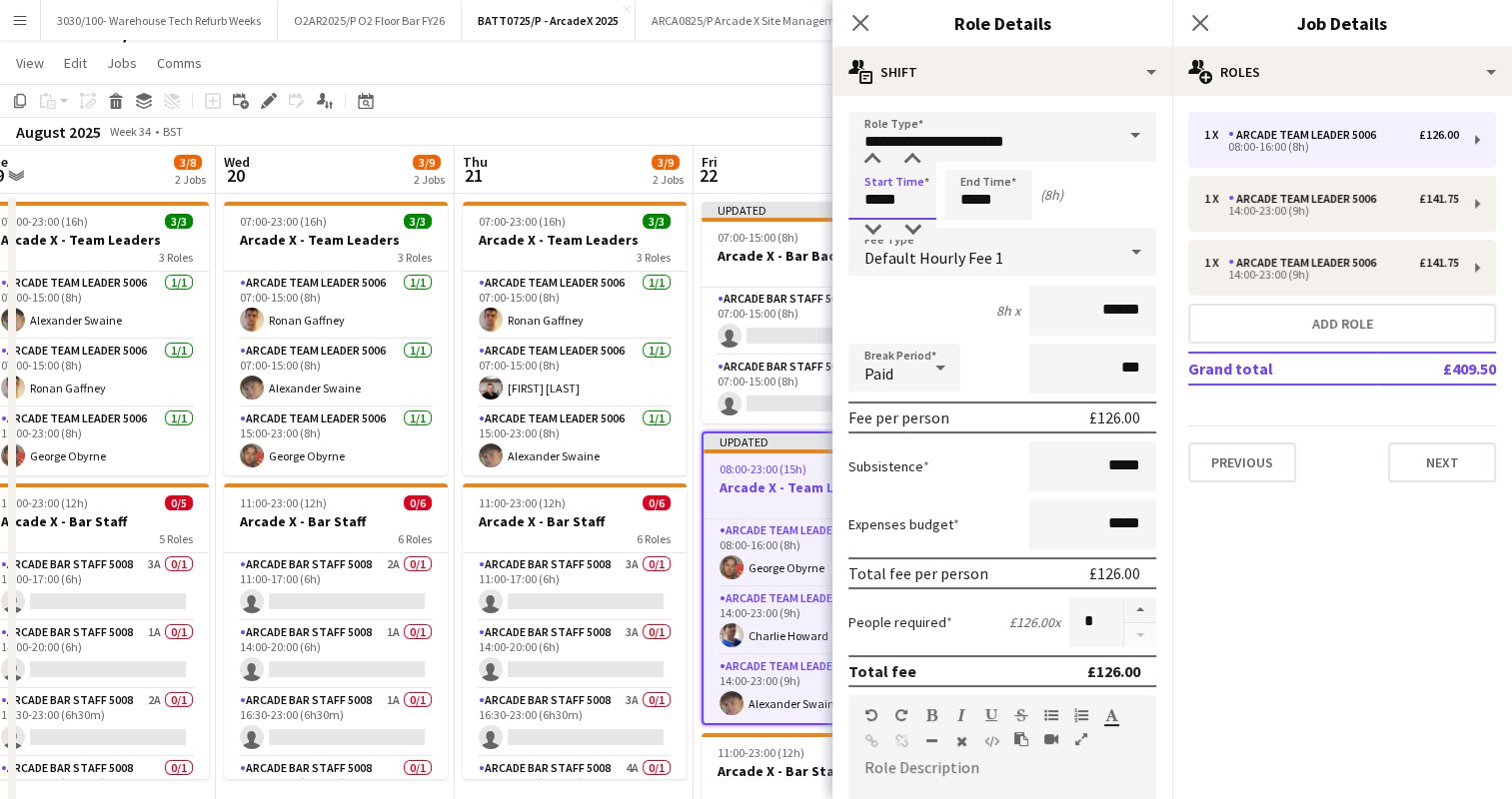 click on "*****" at bounding box center (892, 195) 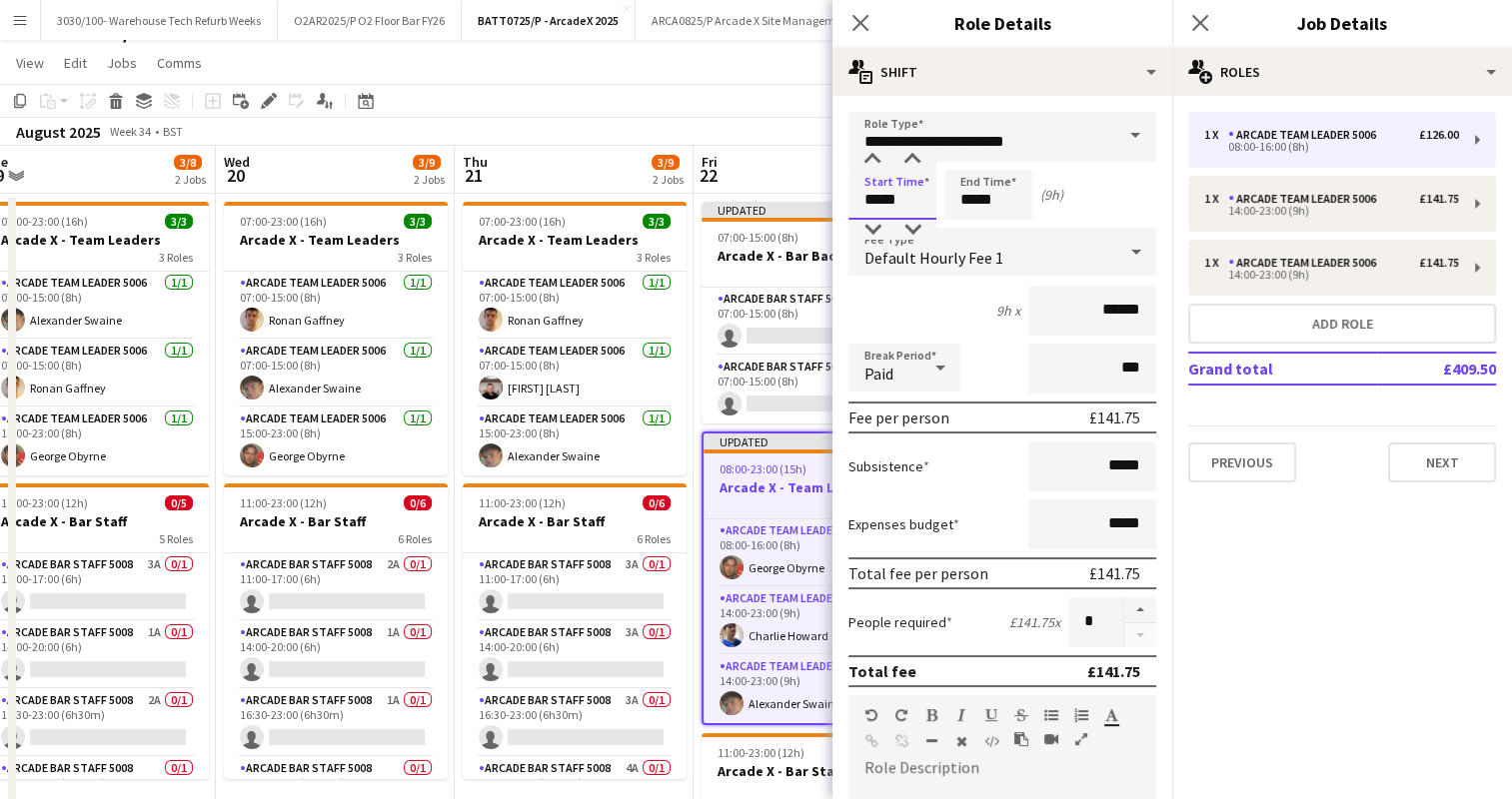 type on "*****" 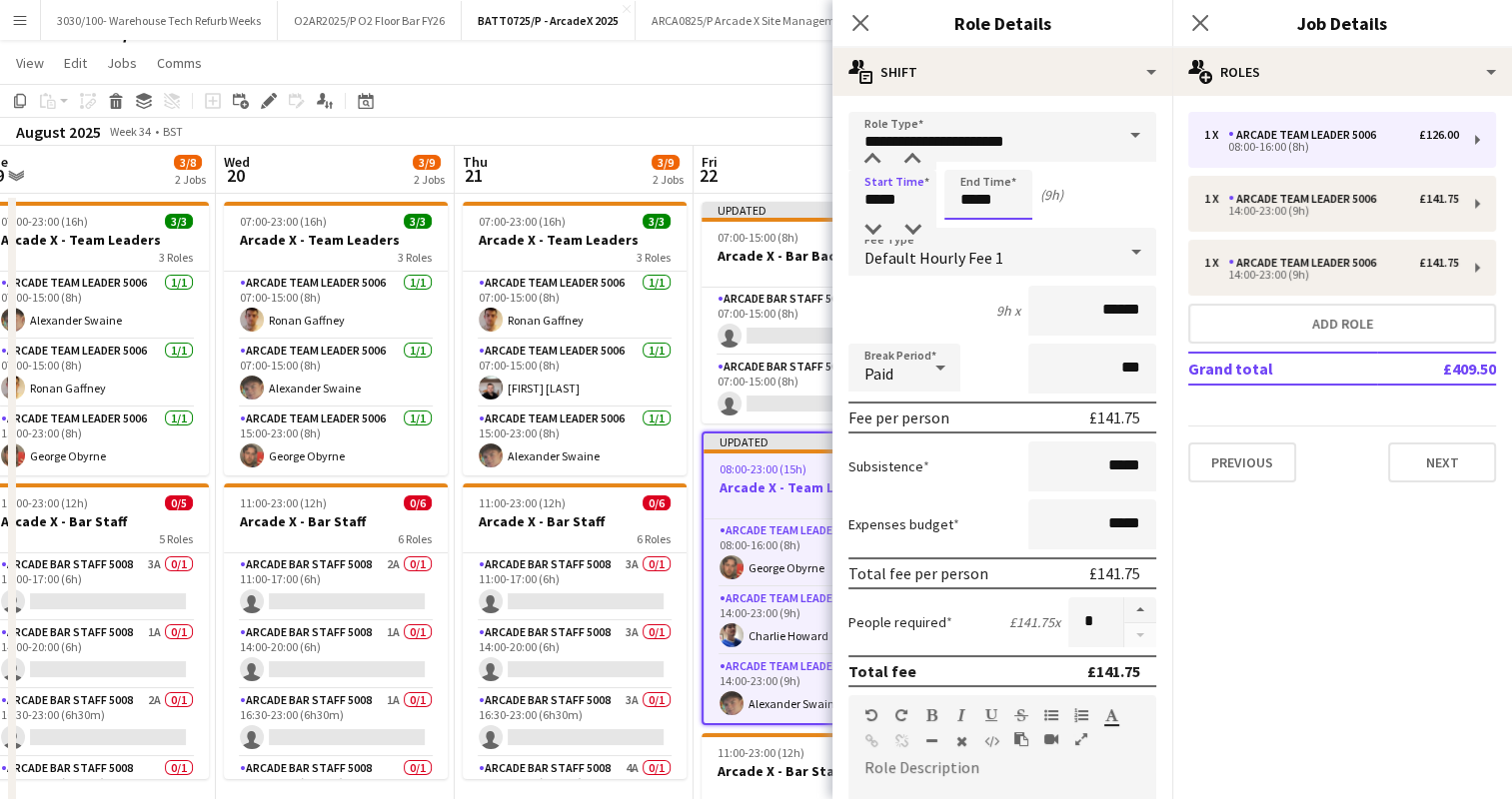 click on "*****" at bounding box center (988, 195) 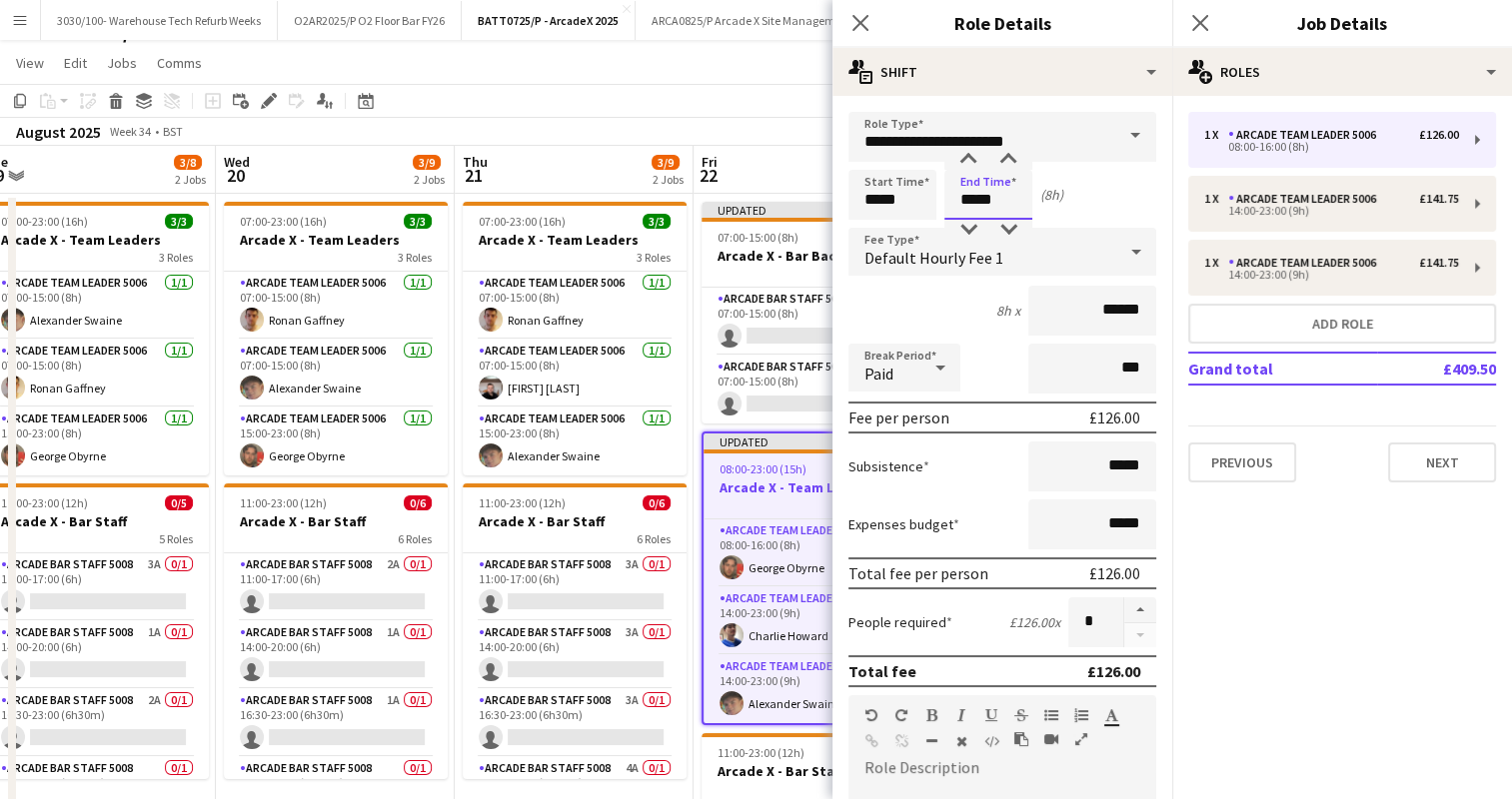 type on "*****" 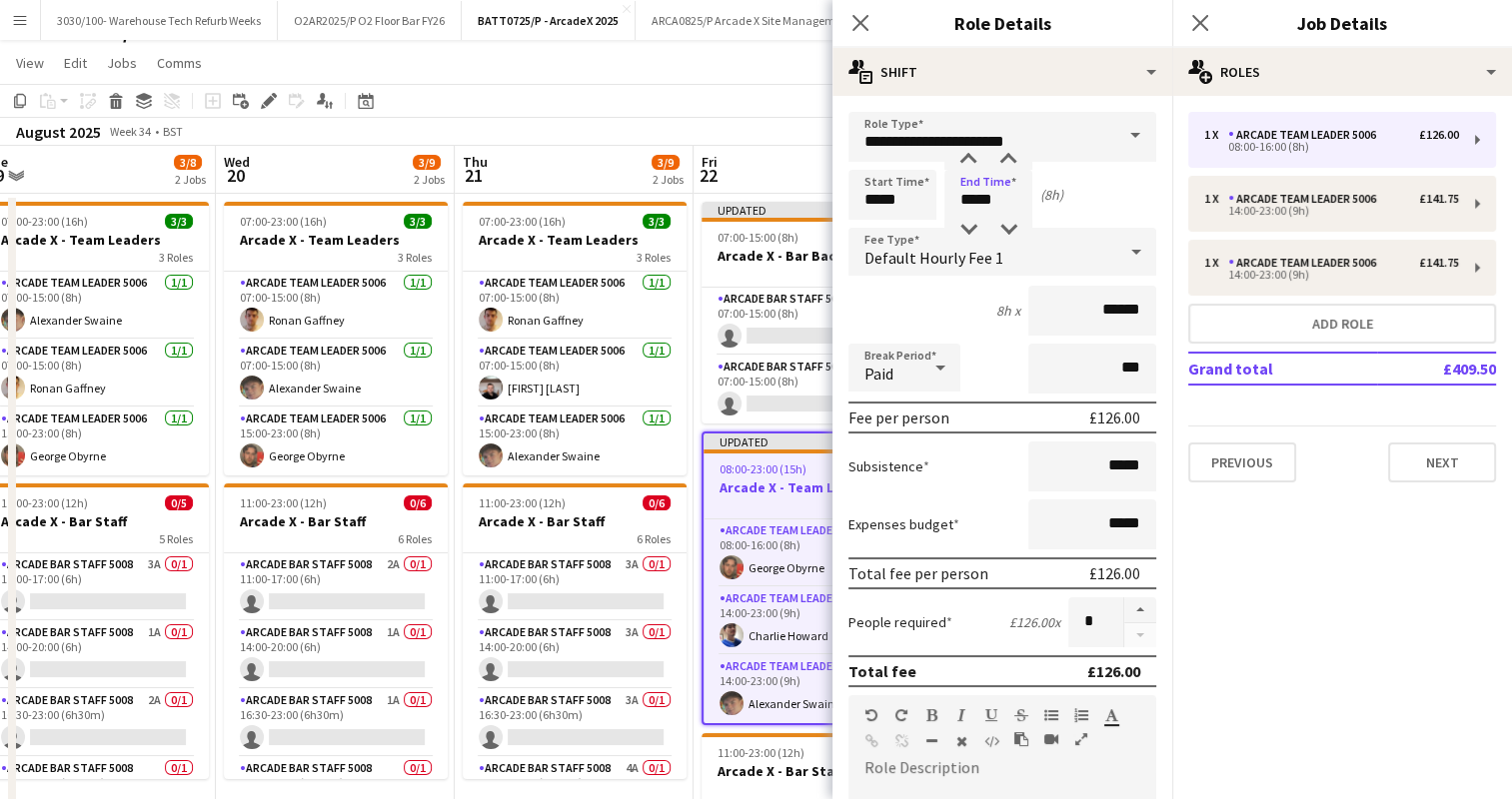 click on "8h x  ******" at bounding box center (1002, 311) 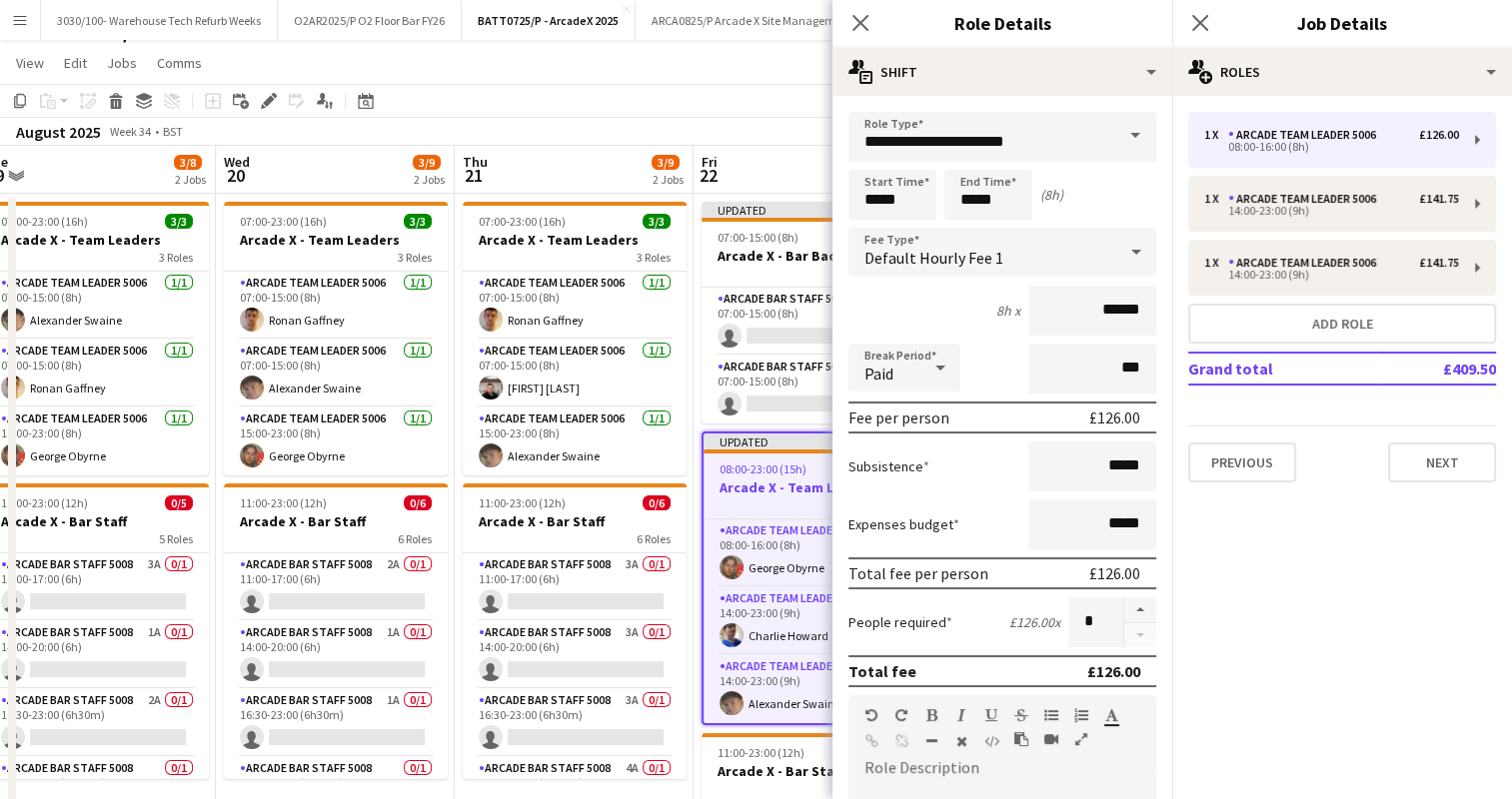 scroll, scrollTop: 548, scrollLeft: 0, axis: vertical 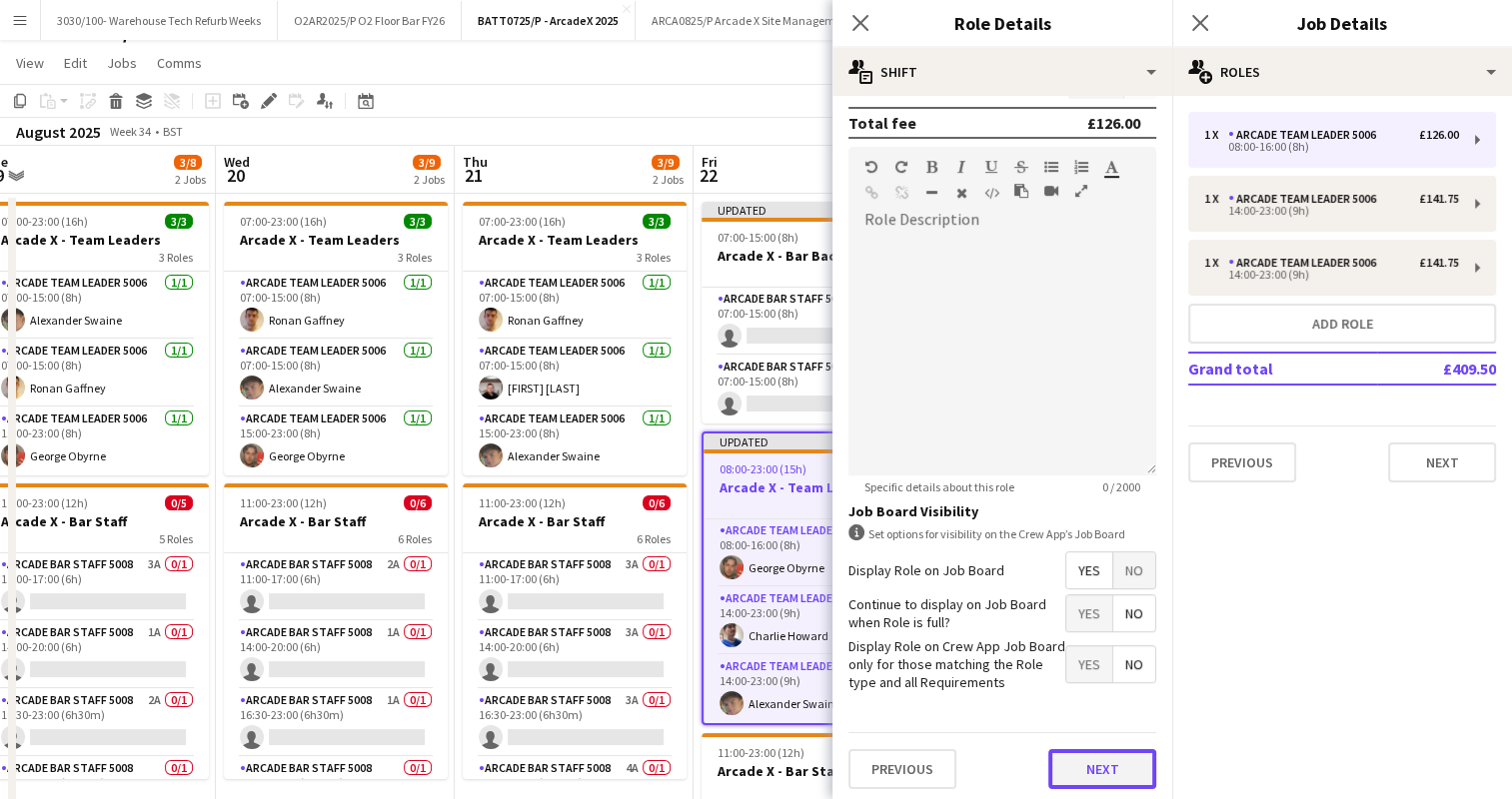 click on "Next" at bounding box center (1102, 769) 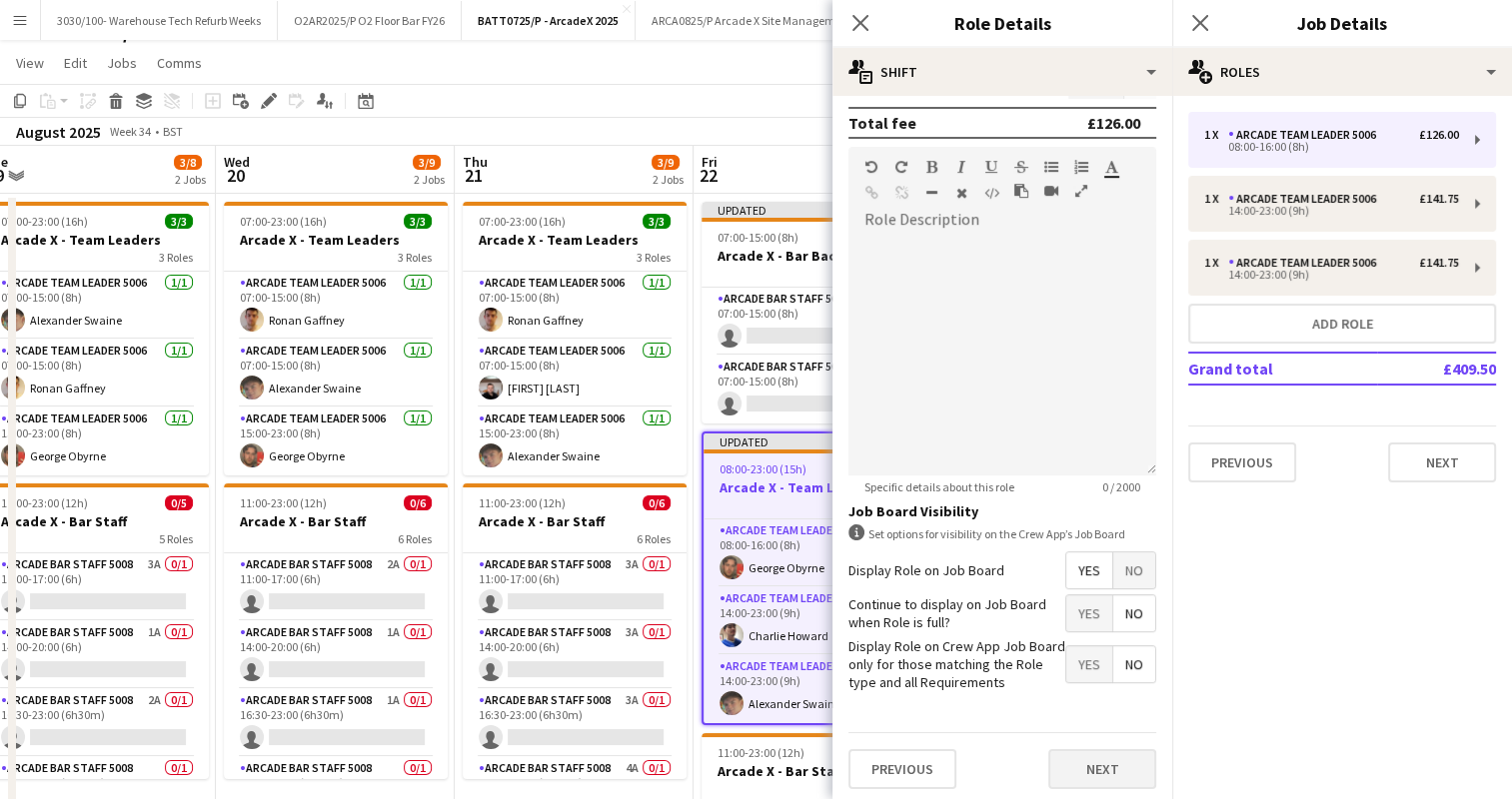 scroll, scrollTop: 0, scrollLeft: 0, axis: both 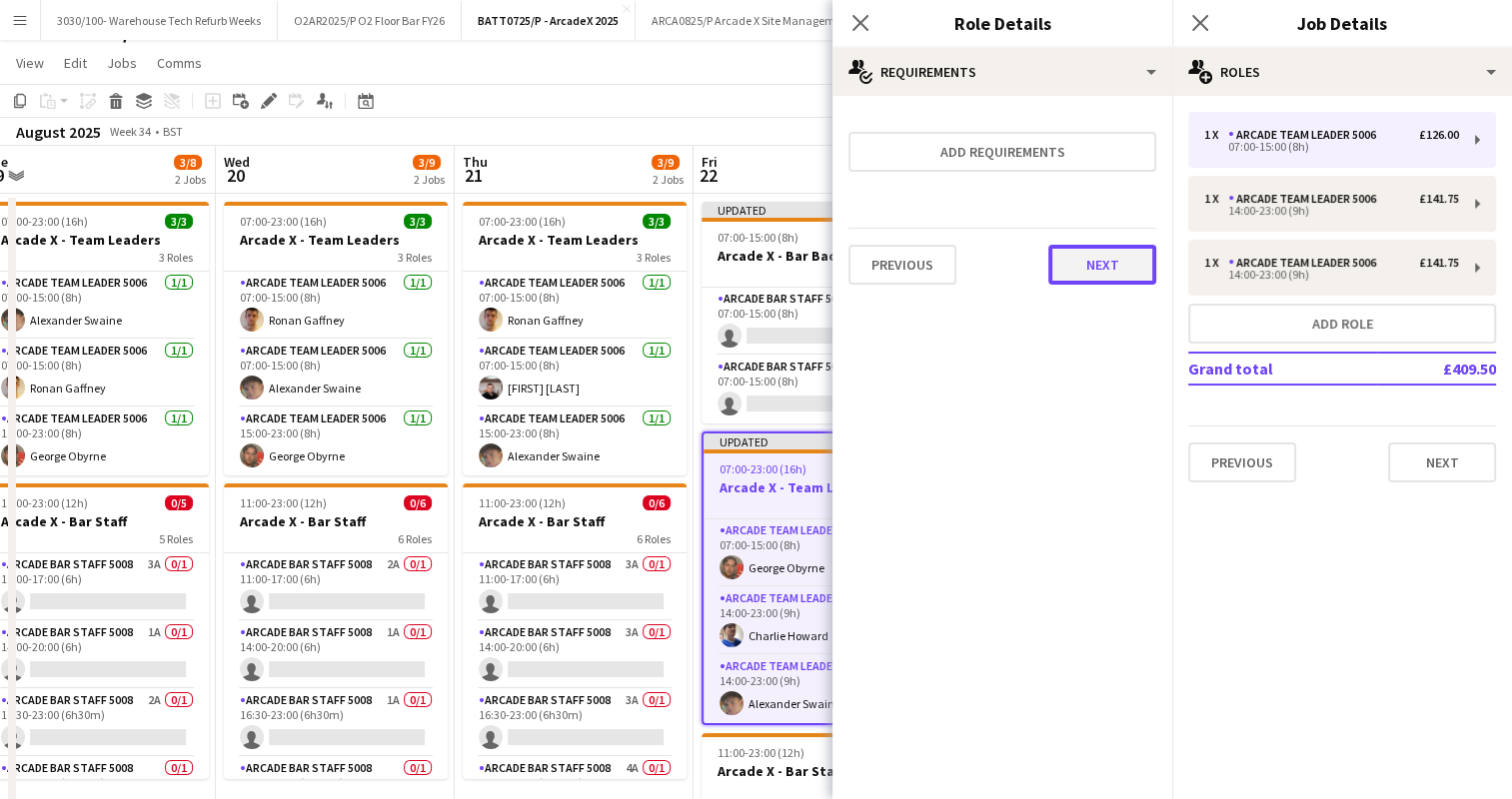 click on "Next" at bounding box center [1102, 265] 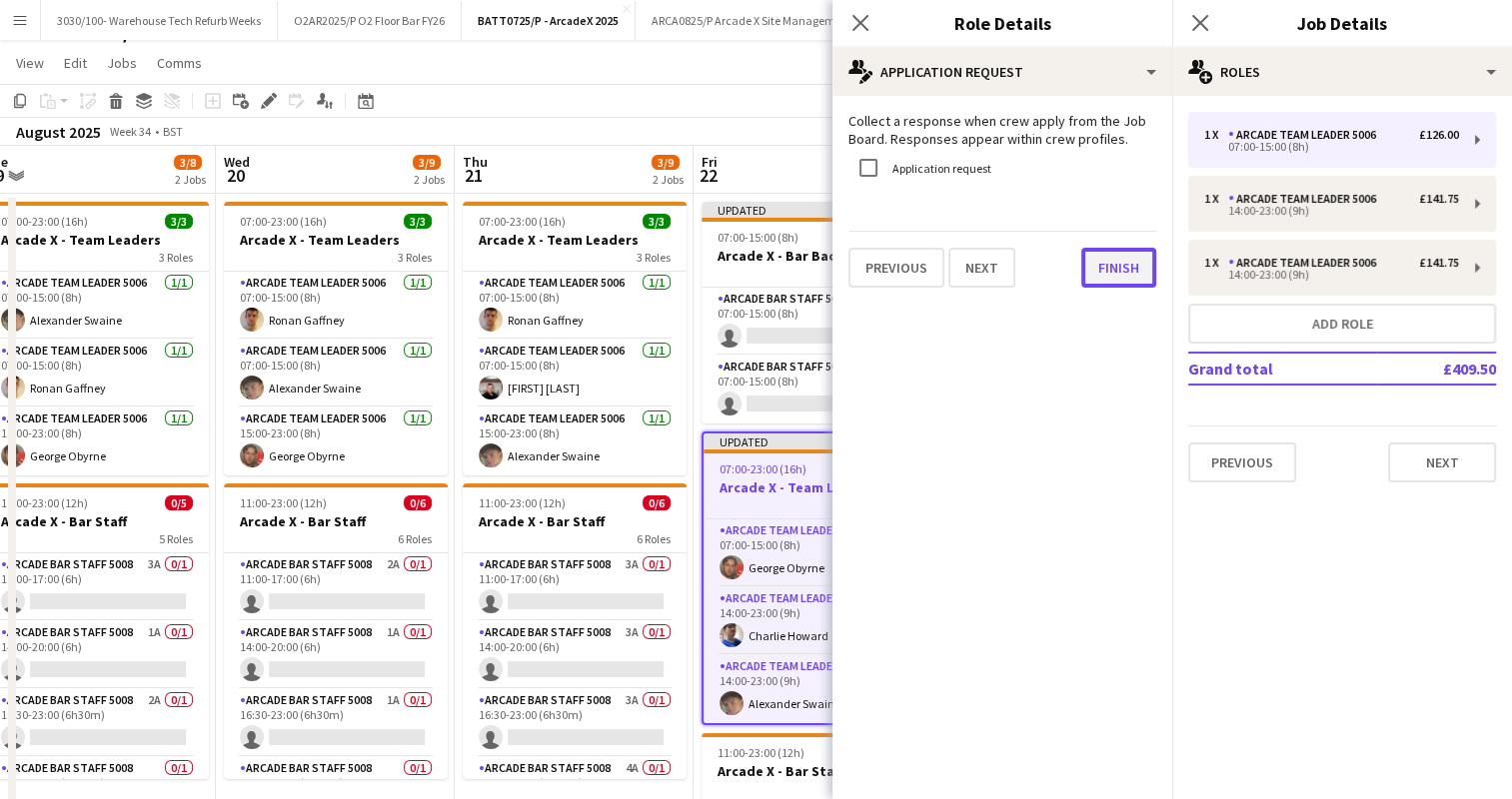 click on "Finish" at bounding box center [1118, 268] 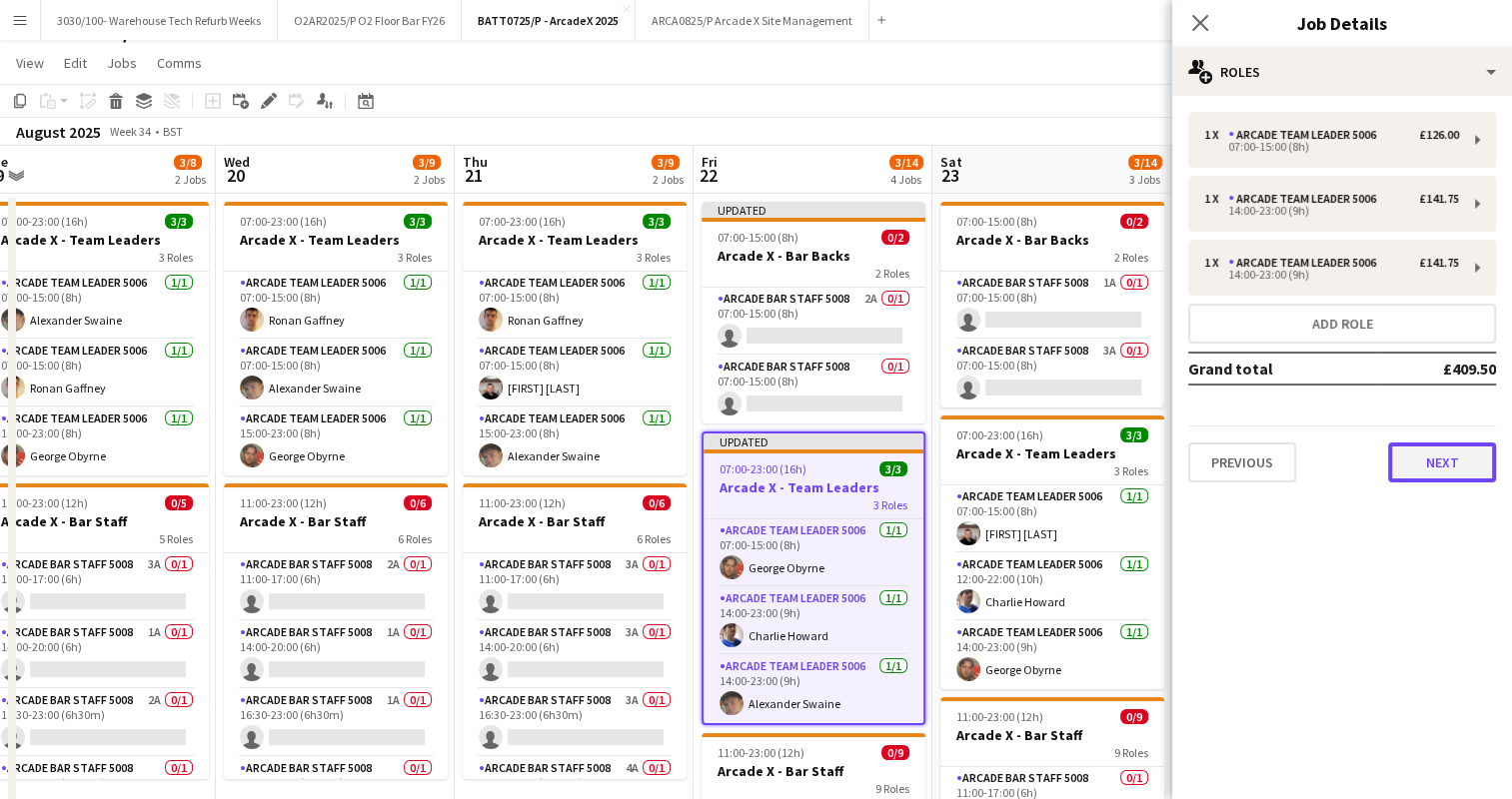 click on "Next" at bounding box center (1442, 462) 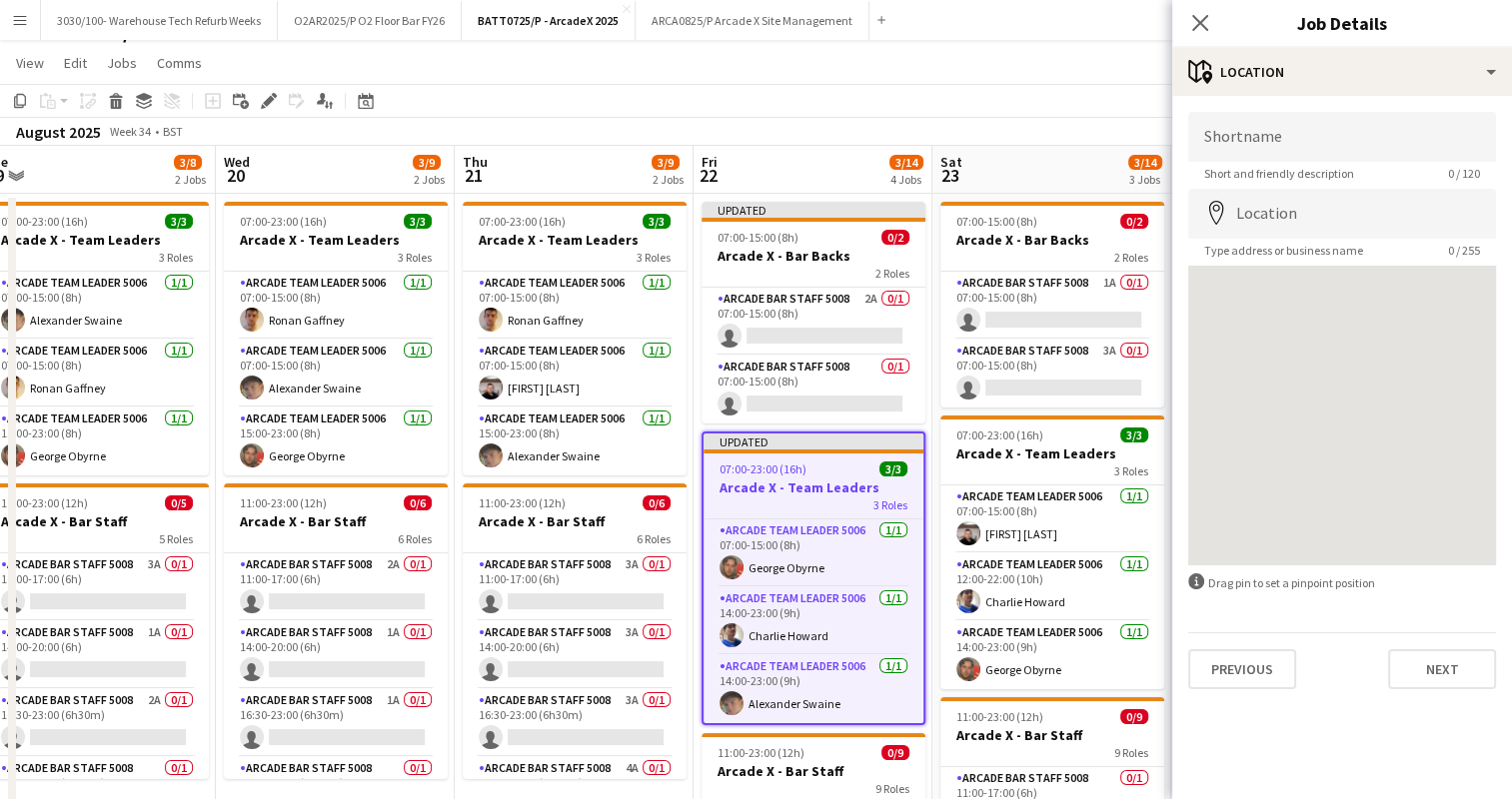 click on "Copy
Paste
Paste   Ctrl+V Paste with crew  Ctrl+Shift+V
Paste linked Job
Delete
Group
Ungroup
Add job
Add linked Job
Edit
Edit linked Job
Applicants
Date picker
AUG 2025 AUG 2025 Monday M Tuesday T Wednesday W Thursday T Friday F Saturday S Sunday S  AUG   1   2   3   4   5   6   7   8   9   10   11   12   13   14   15   16   17   18   19   20   21   22   23   24   25   26   27   28   29   30   31
Comparison range
Comparison range
Today" 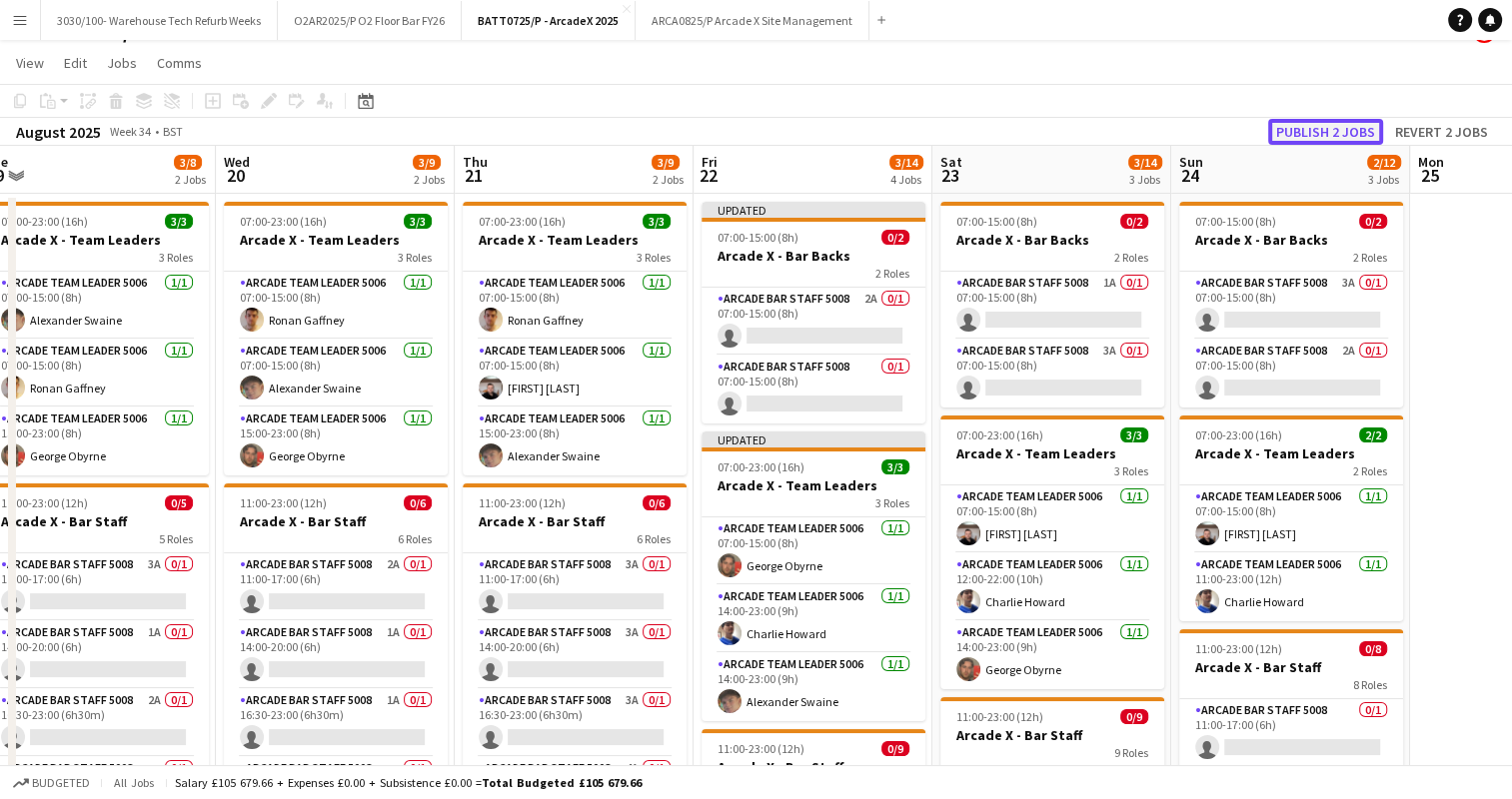 click on "Publish 2 jobs" 